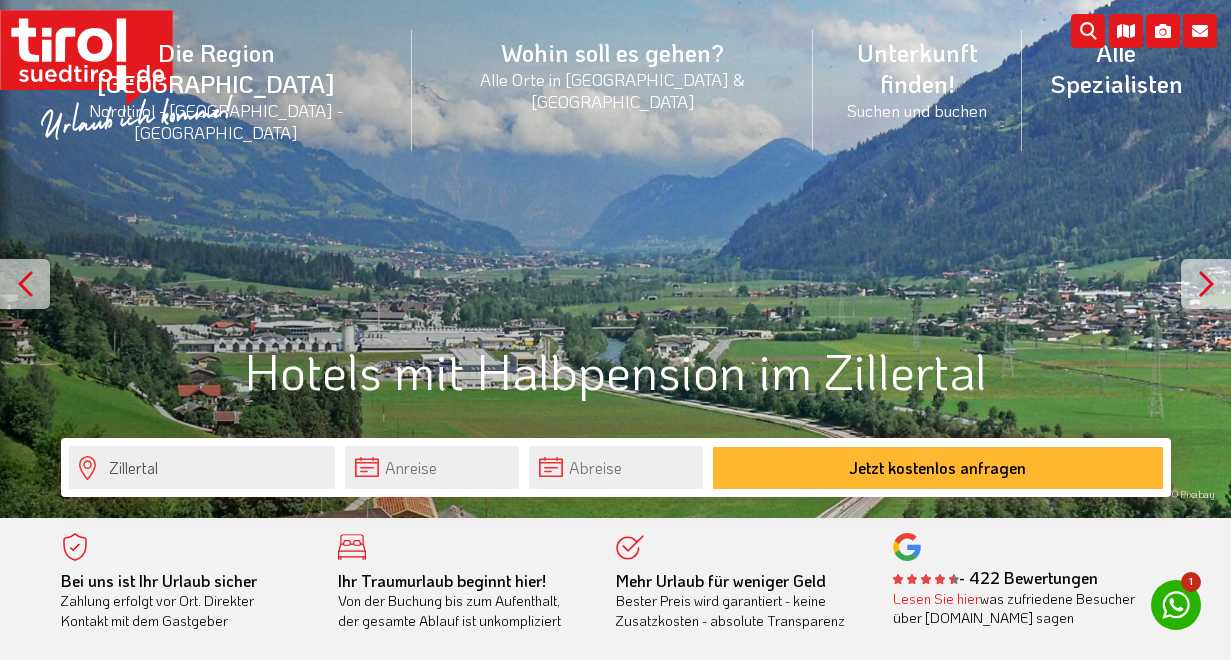 scroll, scrollTop: 0, scrollLeft: 0, axis: both 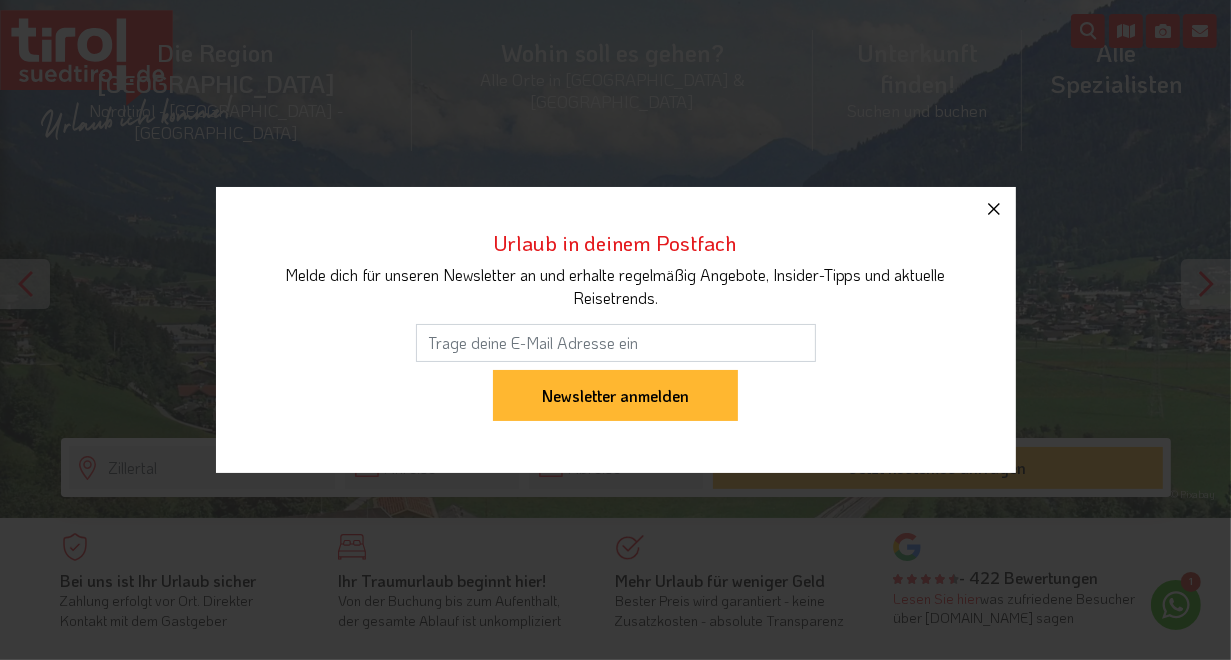 click 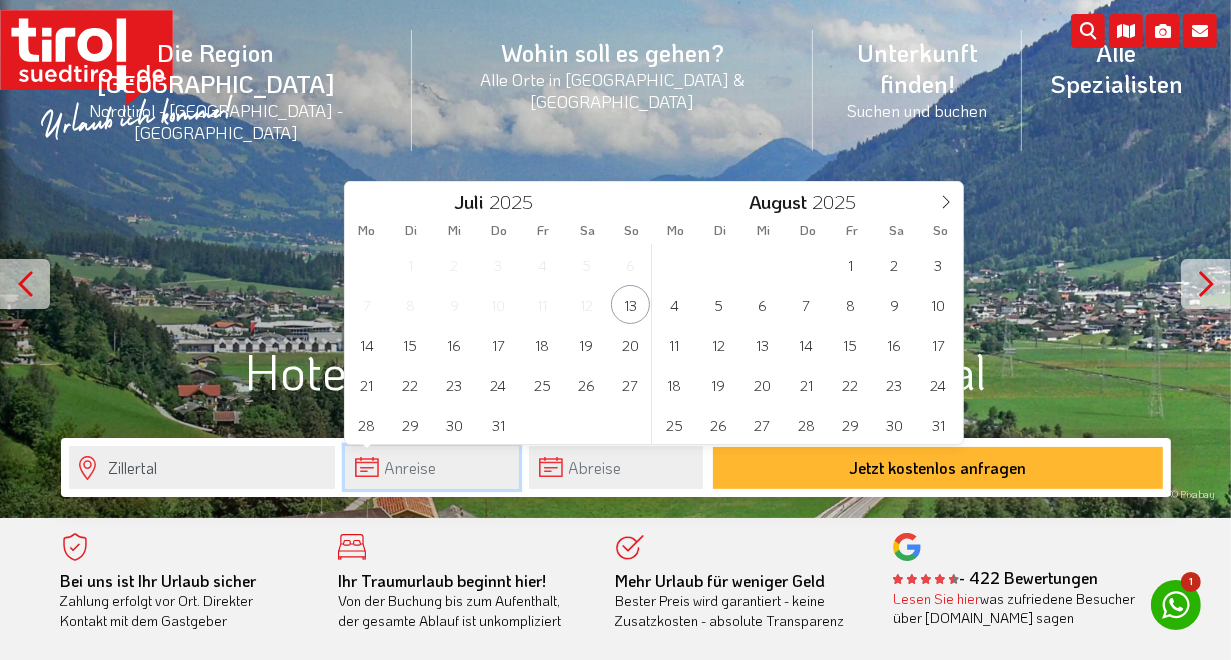 click at bounding box center [432, 467] 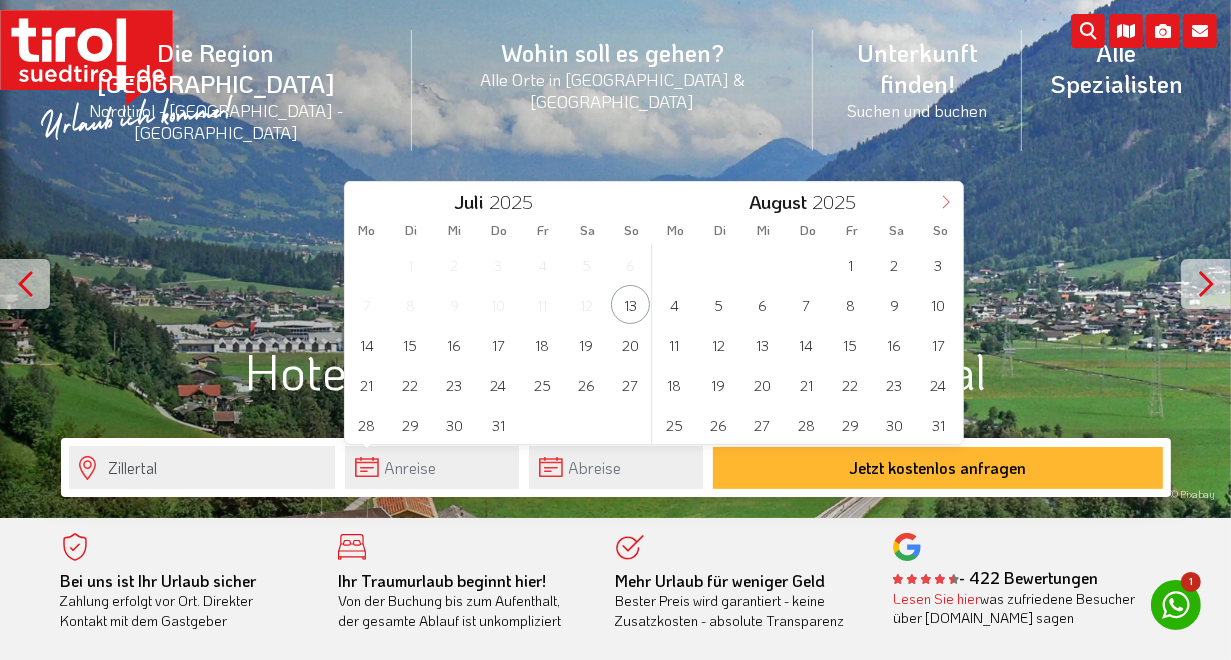 click 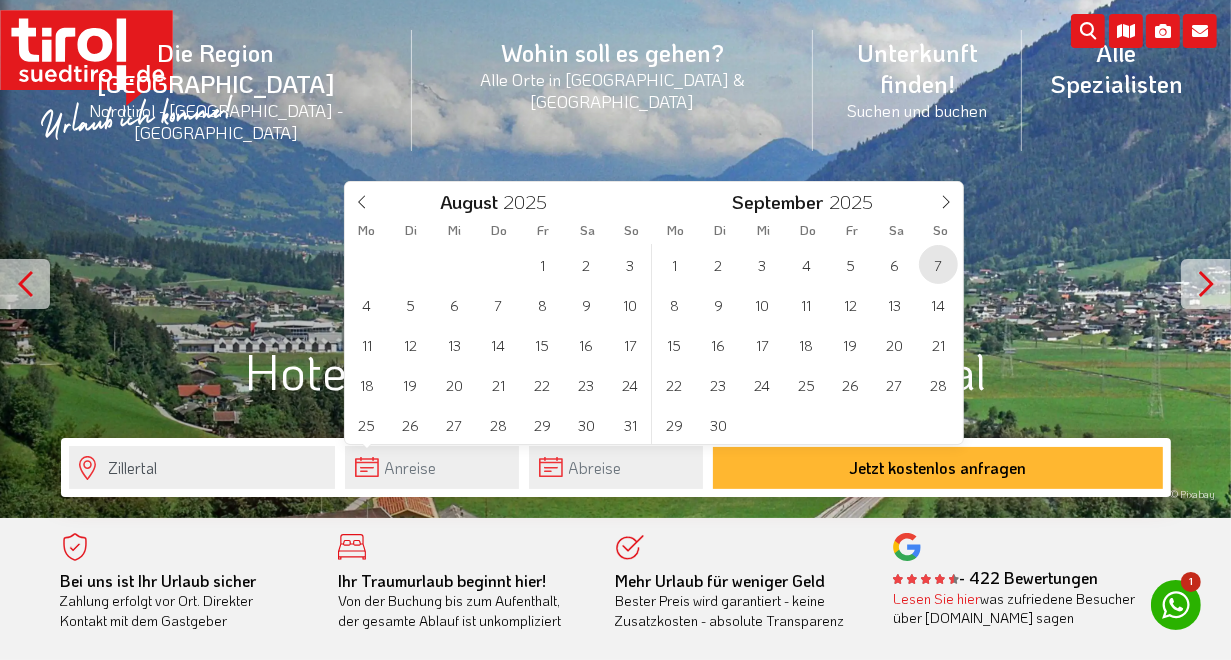 click on "7" at bounding box center (938, 264) 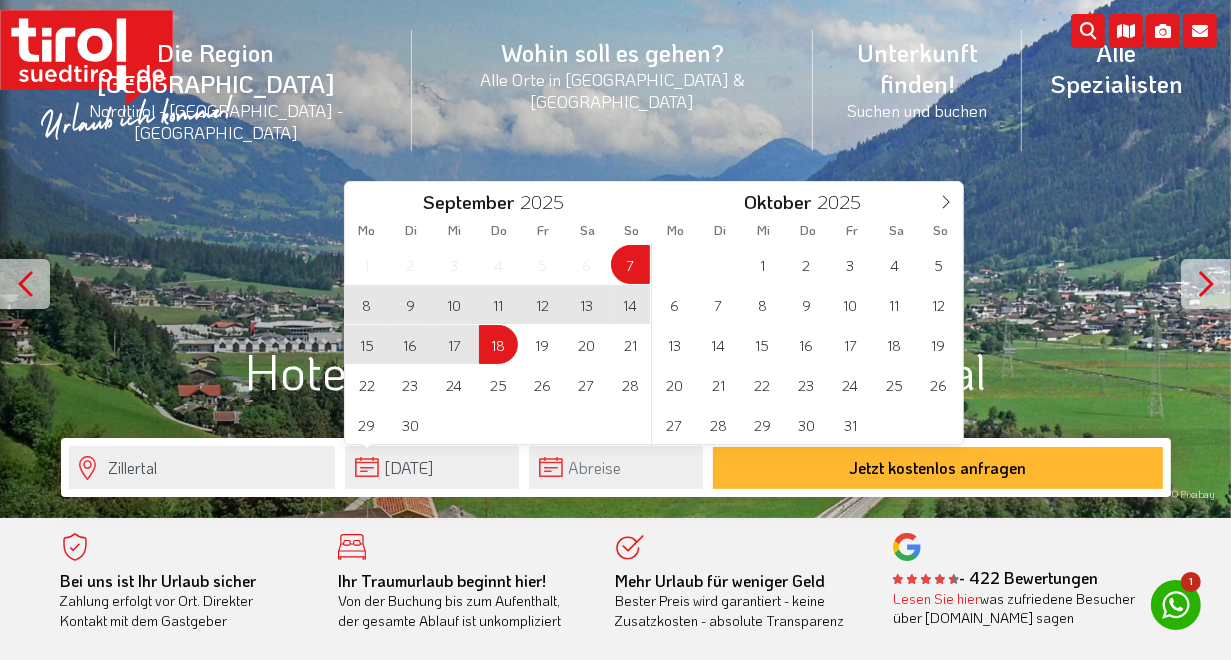click on "18" at bounding box center (498, 344) 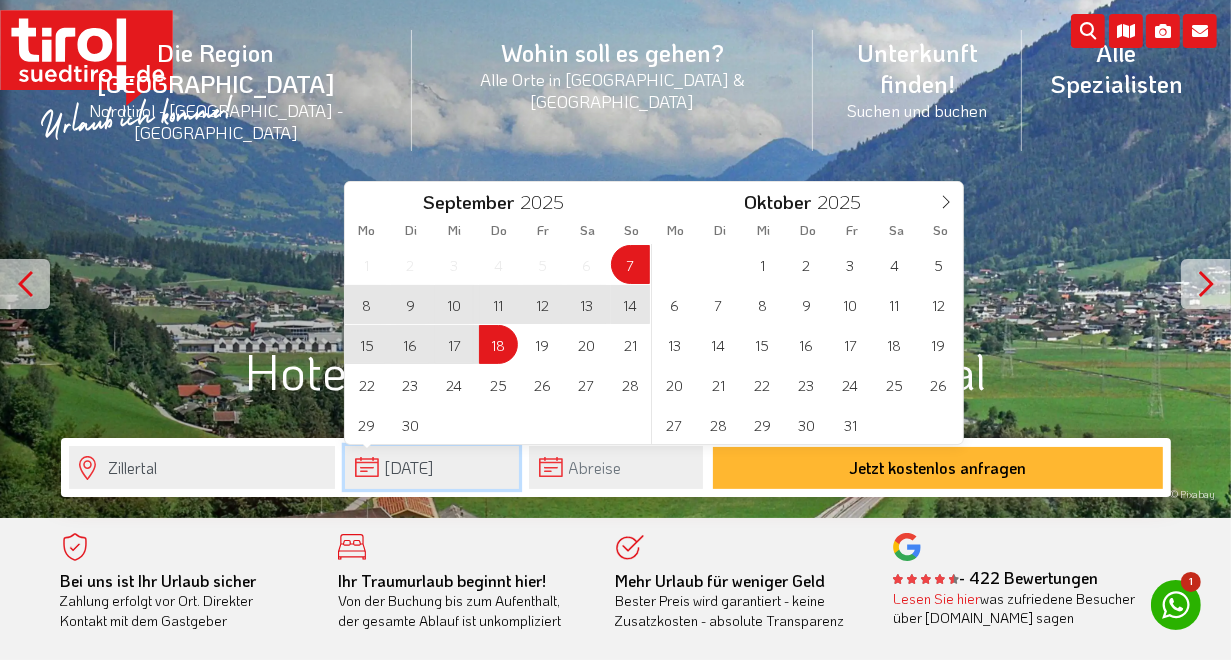 type on "07-09-2025" 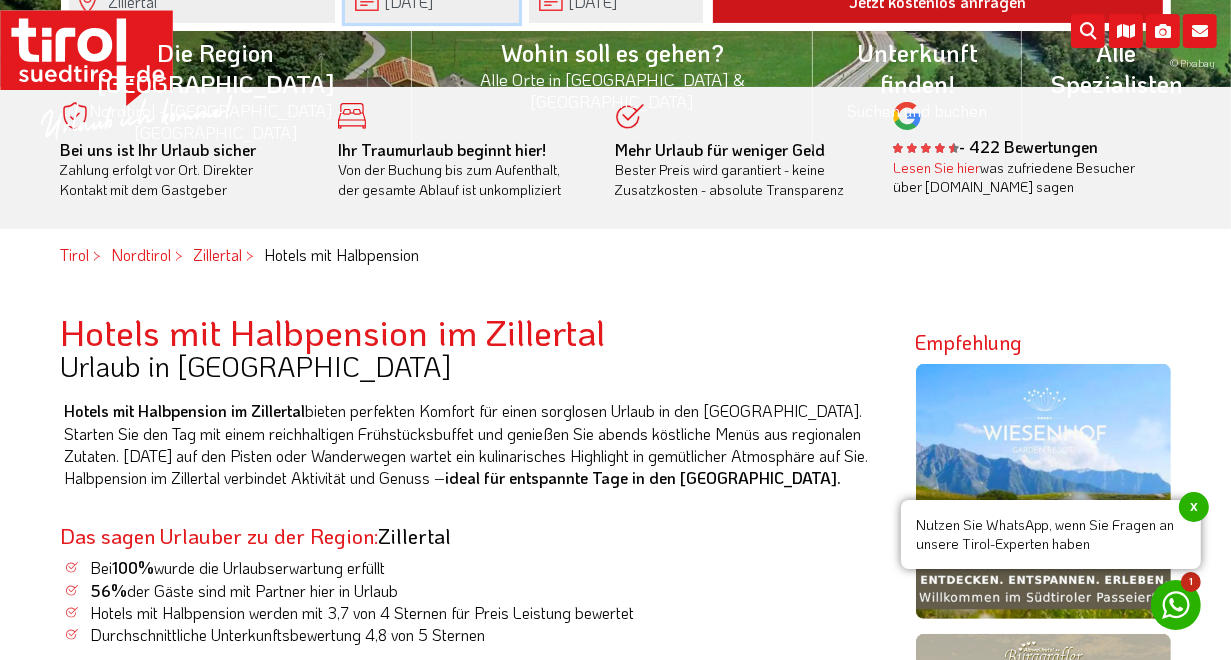 scroll, scrollTop: 0, scrollLeft: 0, axis: both 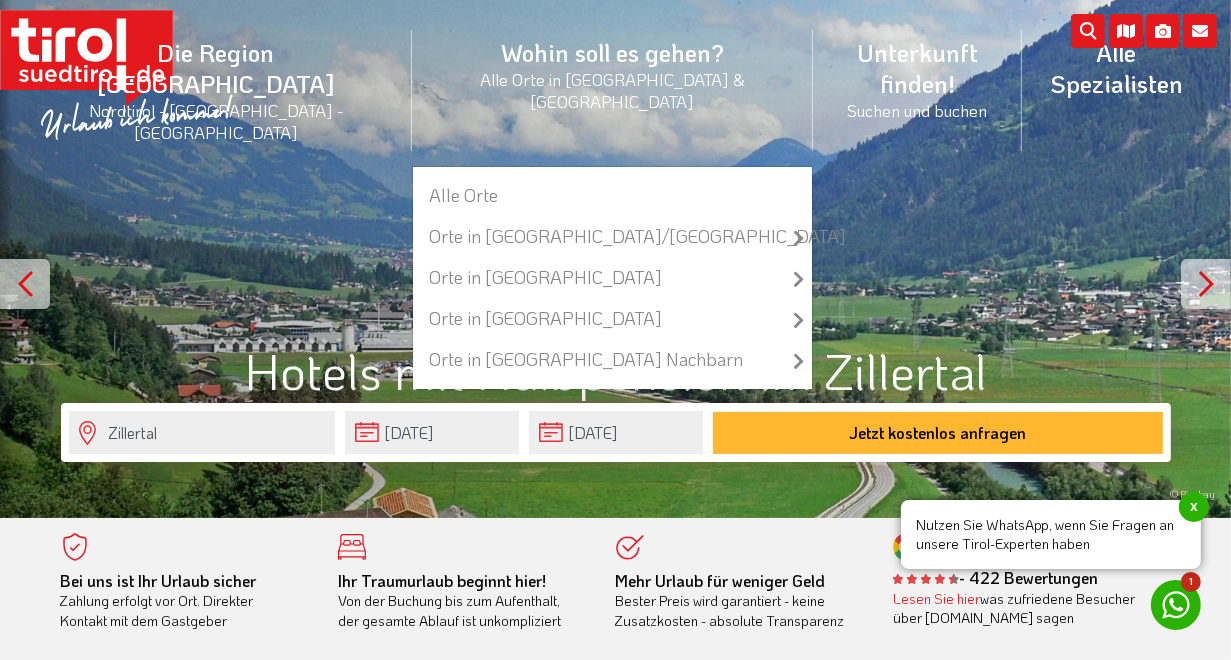 click on "Wohin soll es gehen?  Alle Orte in Tirol & Südtirol   Alle Orte      Orte in Tirol/Nordtirol     zu allen Orten       Achenkirch       Ellmau       Finkenberg       Fiss       Innsbruck       Kufstein       Mayrhofen       Neustift im Stubaital       Reutte       Seefeld in Tirol       Serfaus       Sölden       St. Anton am Arlberg       Tannheim      Orte in Osttirol     zu allen Orten       Lienz       Matrei in Osttirol       Obertilliach      Orte in Südtirol     zu allen Orten       Brixen       Dorf Tirol       Eppan       Lana       Latsch       Meran Stadt       Naturns       Olang       Schenna       Sexten      Orte in Tirols Nachbarn     zu allen Orten       Gaschurn       Großarl       Hittisau       Kleinwalsertal       Montafon       Schröcken       Schruns       Stuben       Warth" at bounding box center (612, 90) 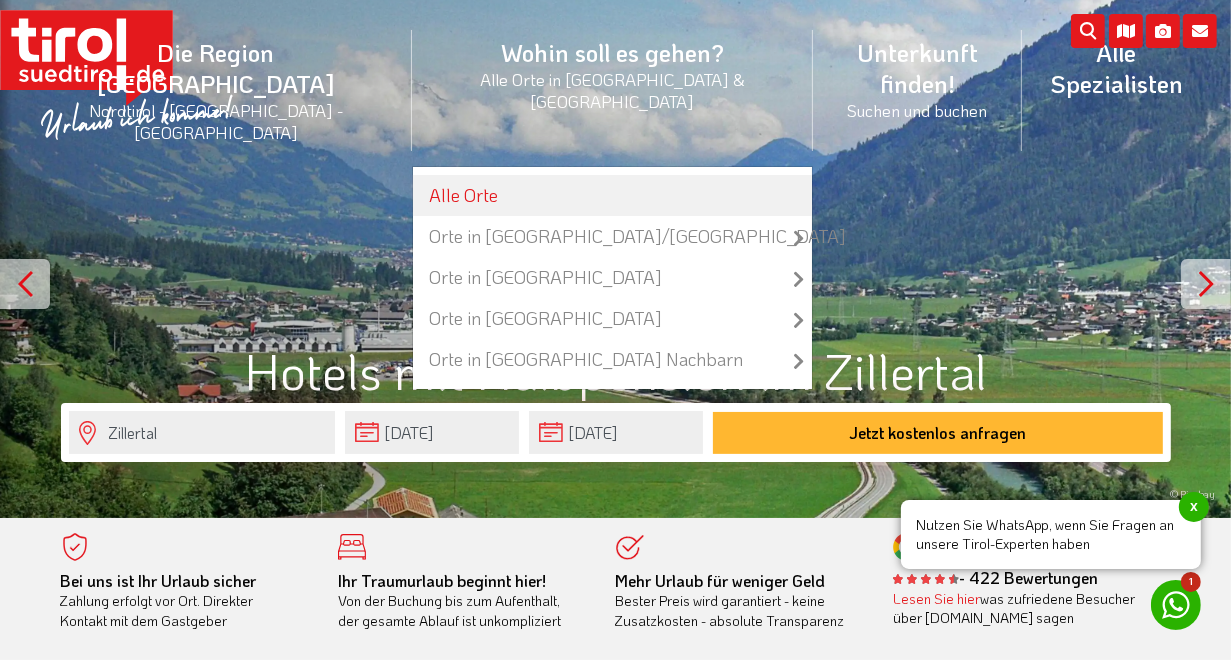 click on "Alle Orte" at bounding box center (612, 195) 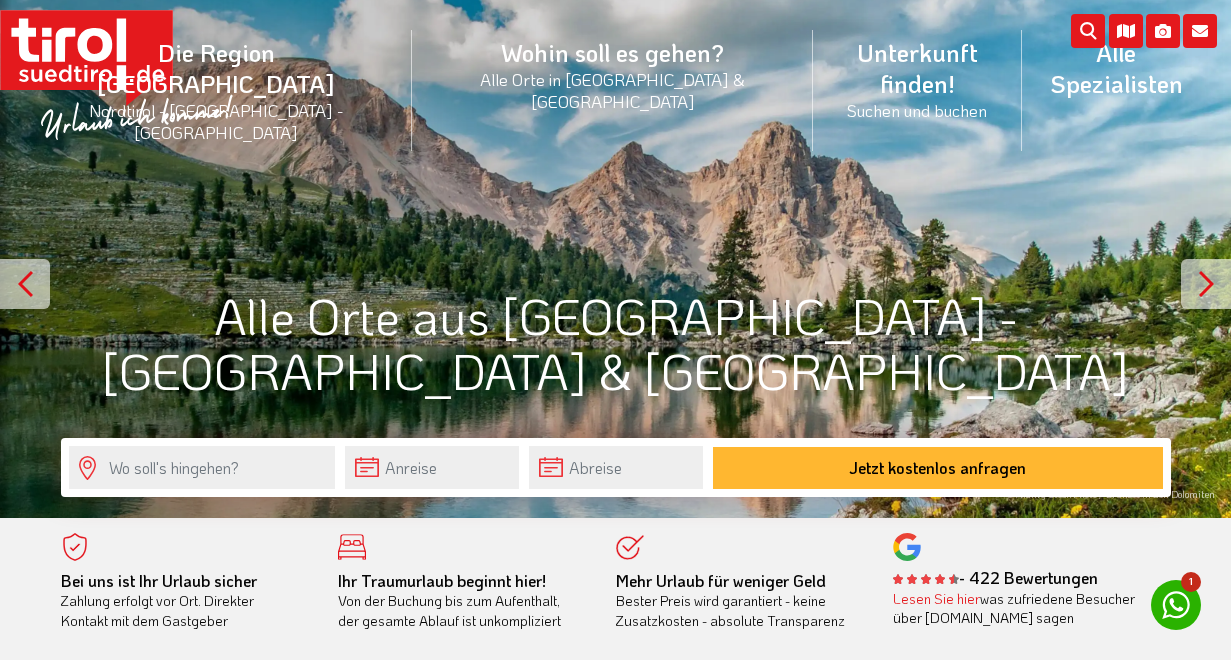 scroll, scrollTop: 0, scrollLeft: 0, axis: both 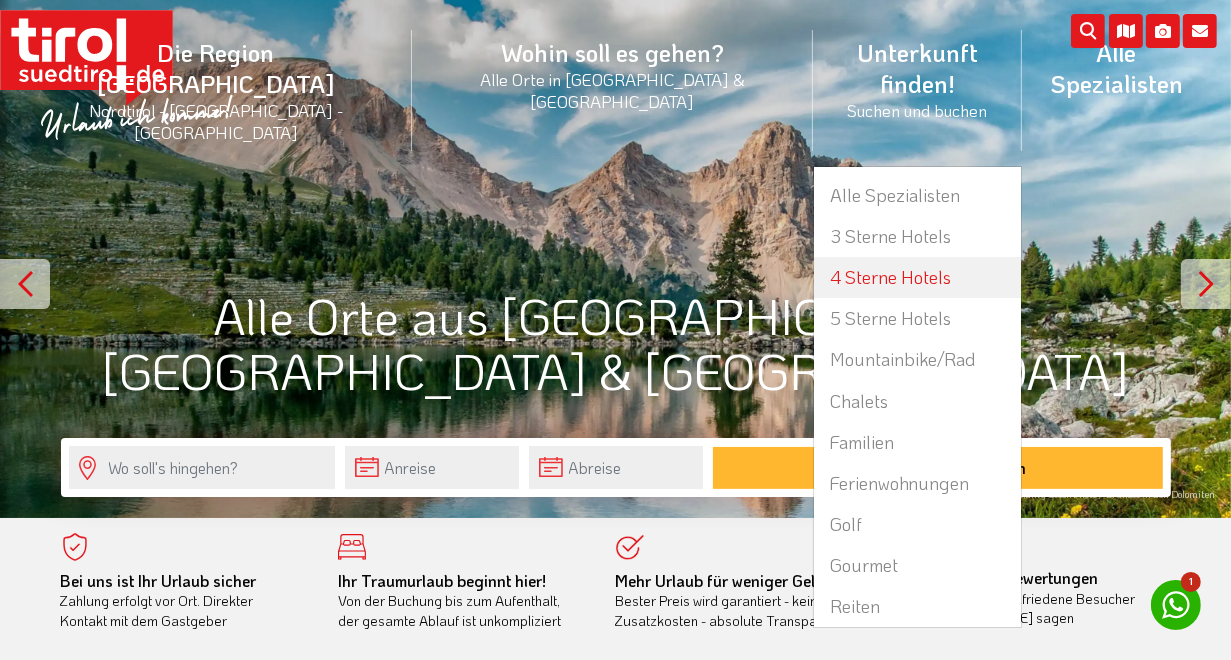 click on "4 Sterne Hotels" at bounding box center (917, 277) 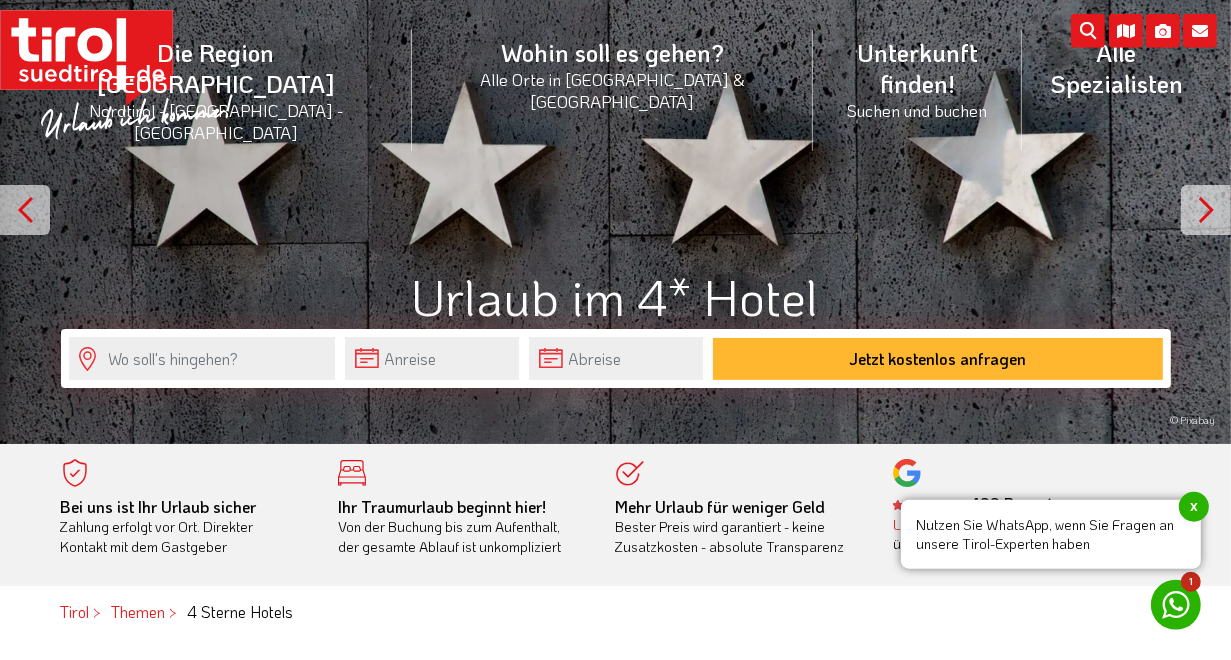 scroll, scrollTop: 0, scrollLeft: 0, axis: both 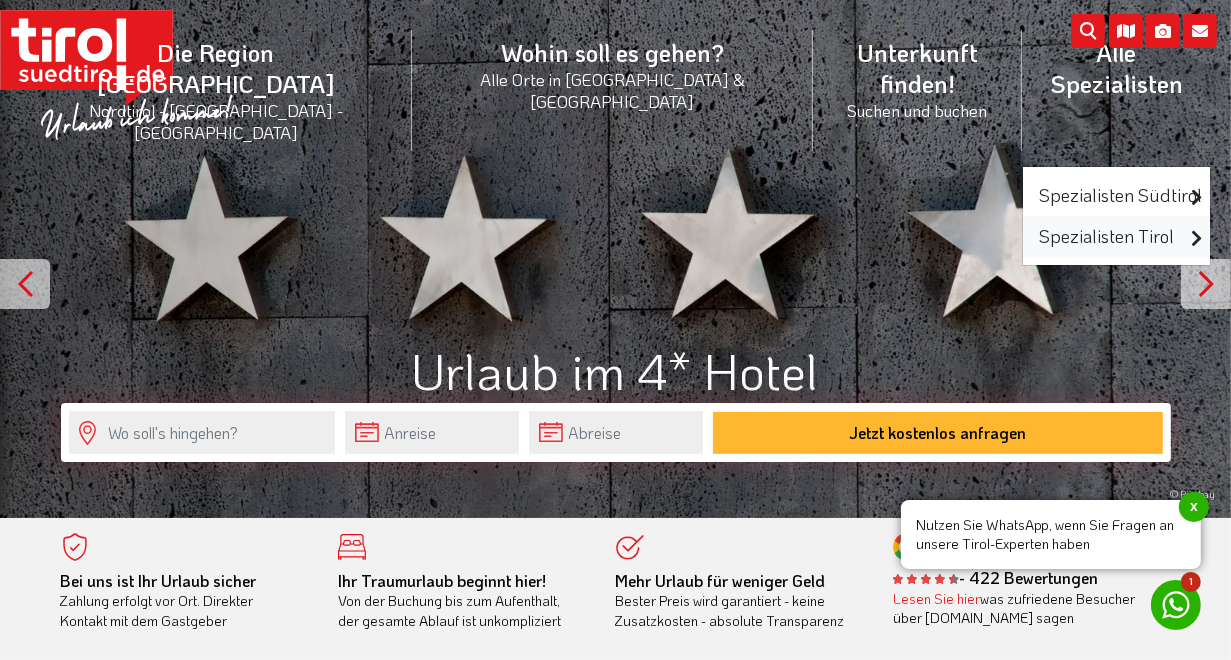 click at bounding box center (1208, 246) 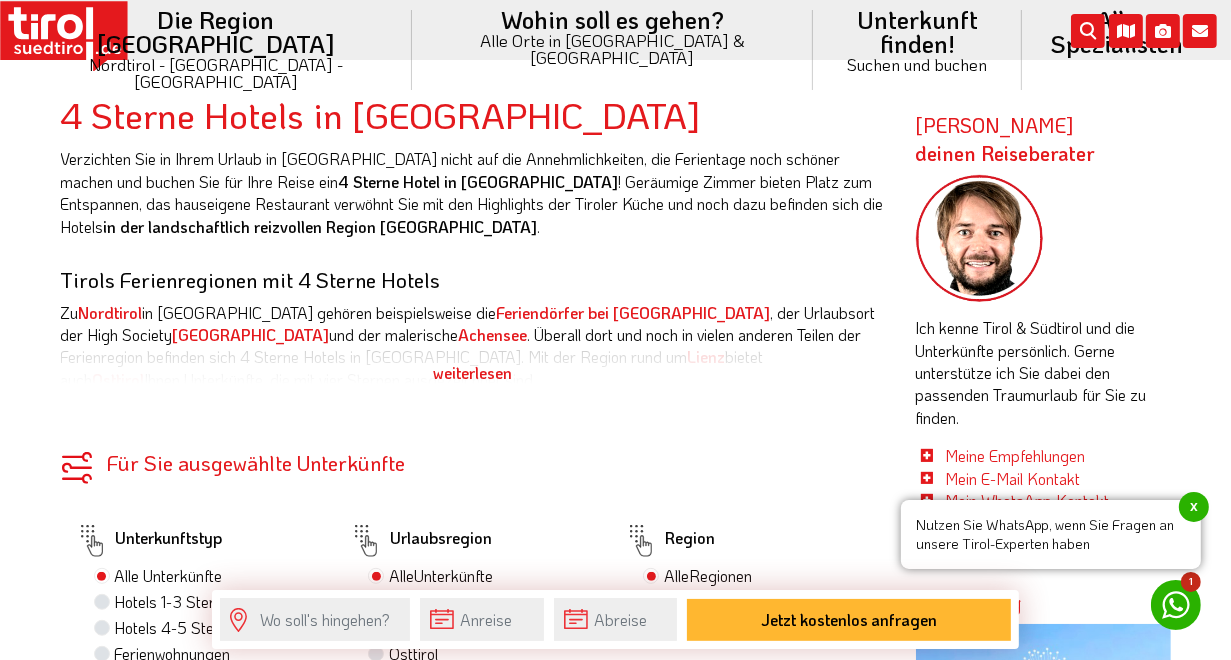 scroll, scrollTop: 0, scrollLeft: 0, axis: both 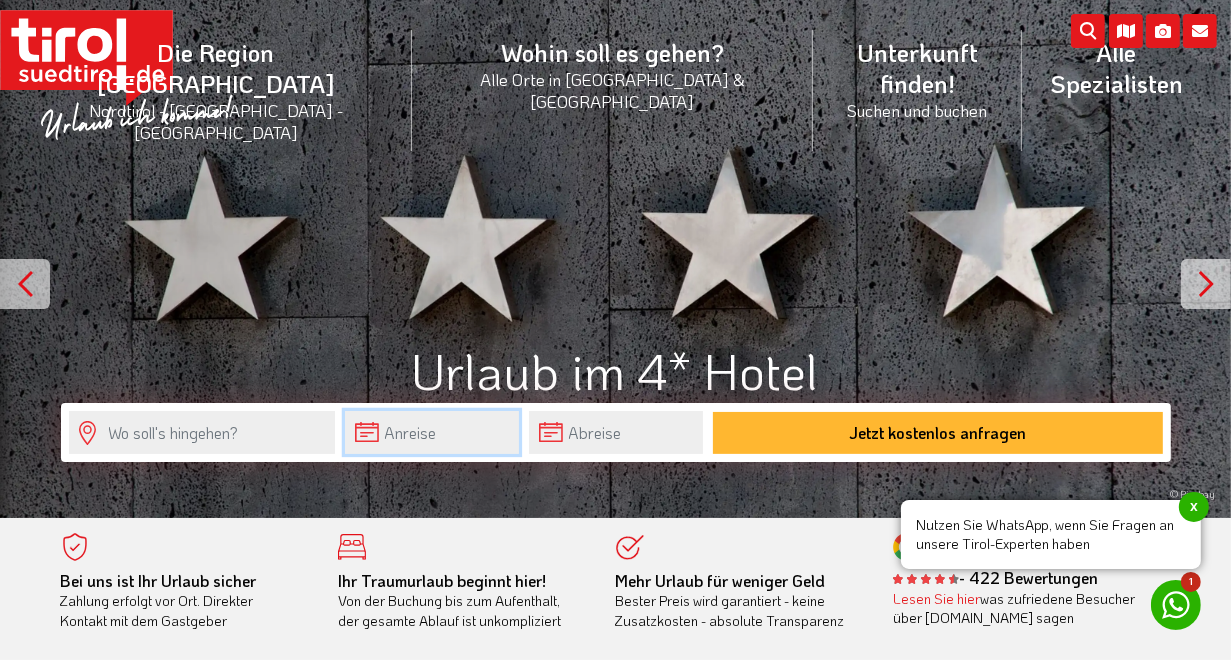 click at bounding box center [432, 432] 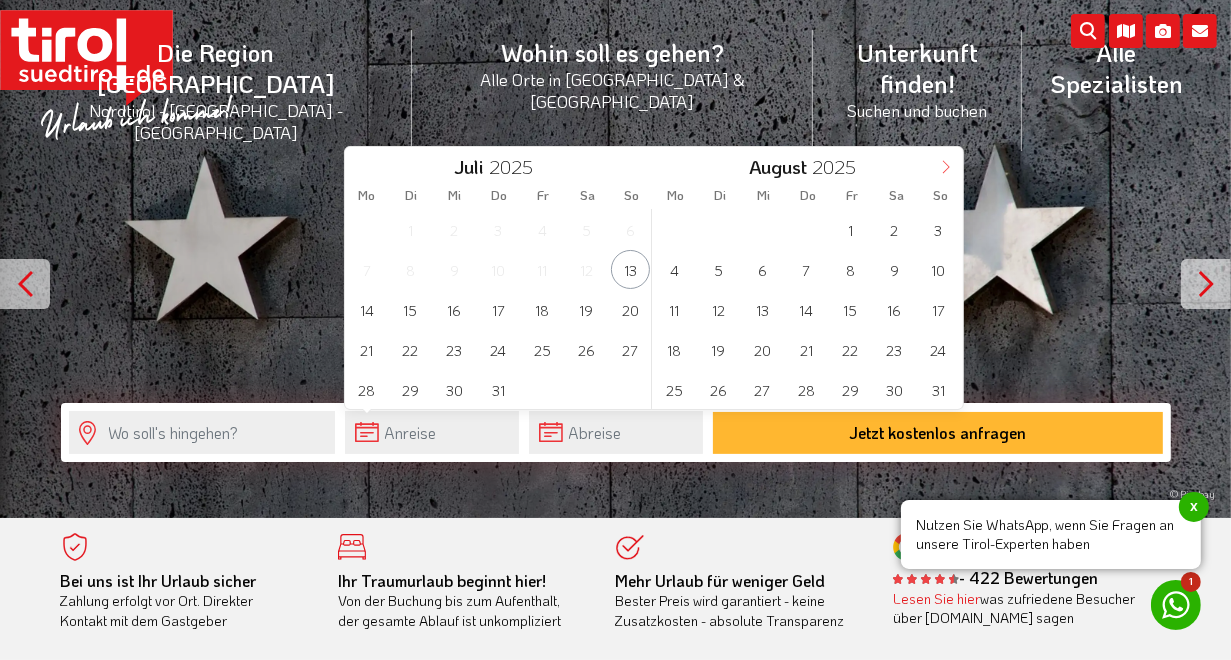 click 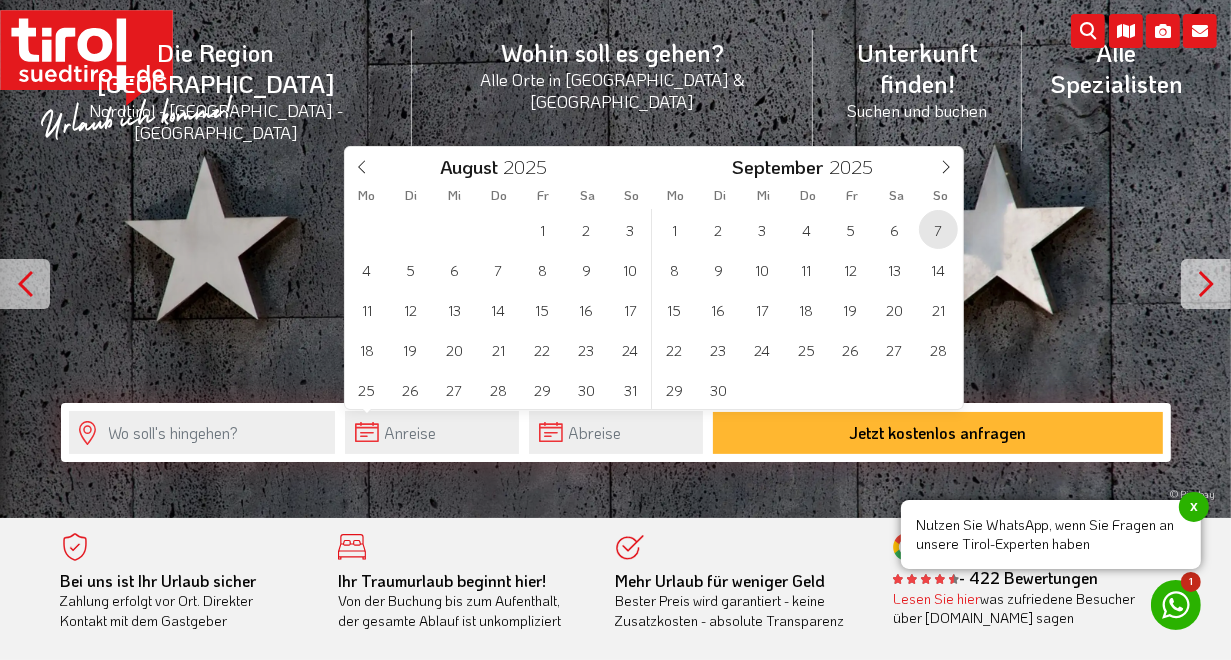 click on "7" at bounding box center [938, 229] 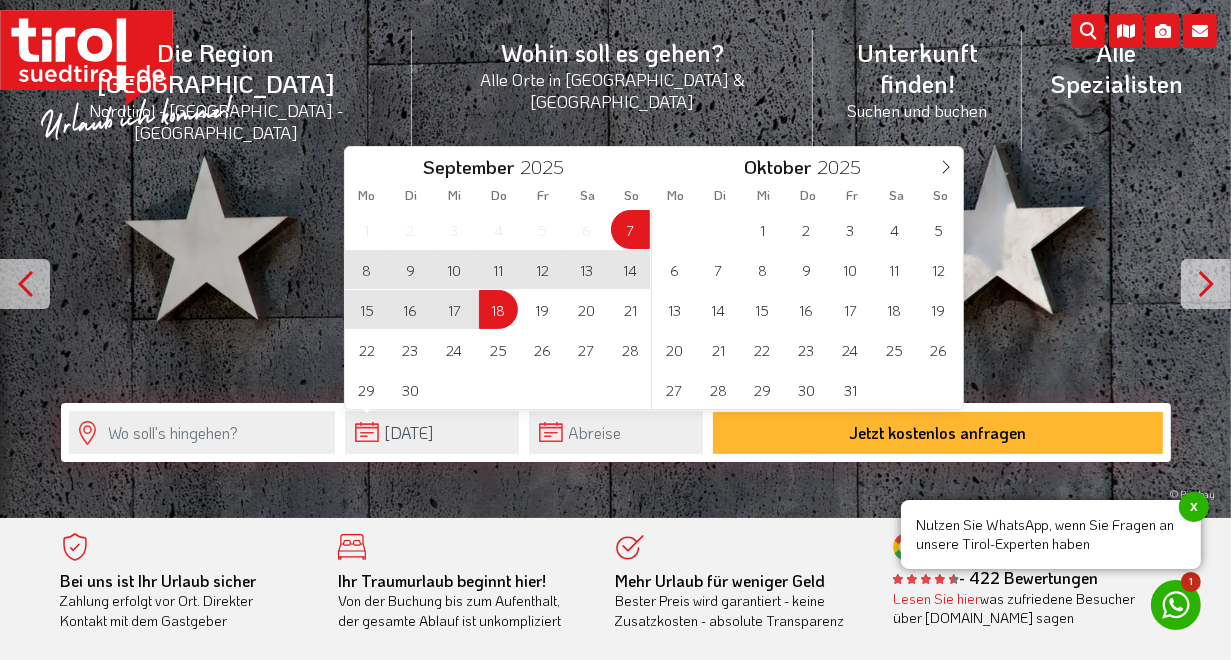 click on "18" at bounding box center [498, 309] 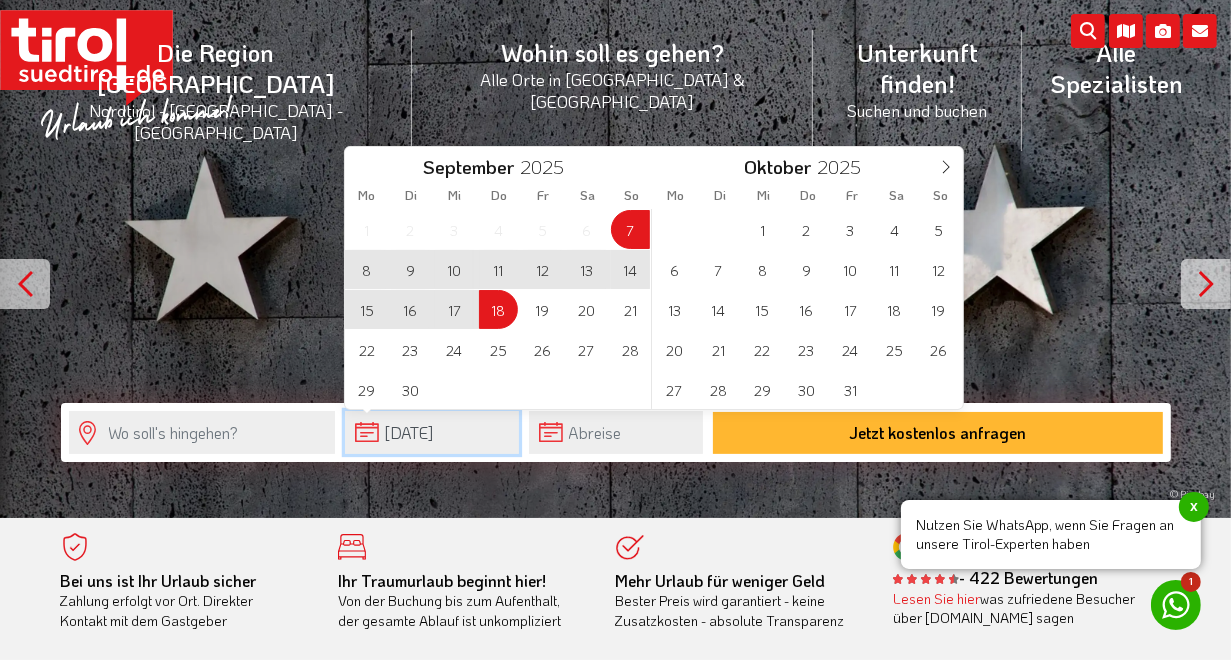 type on "07-09-2025" 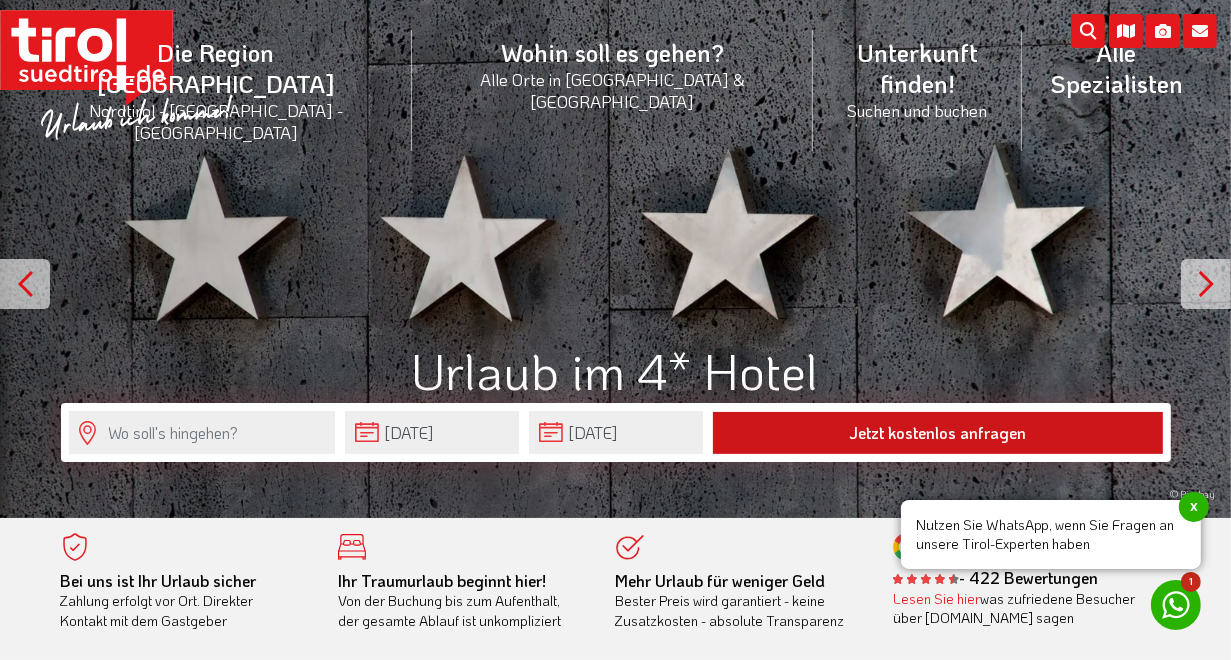 click on "Jetzt kostenlos anfragen" at bounding box center (938, 433) 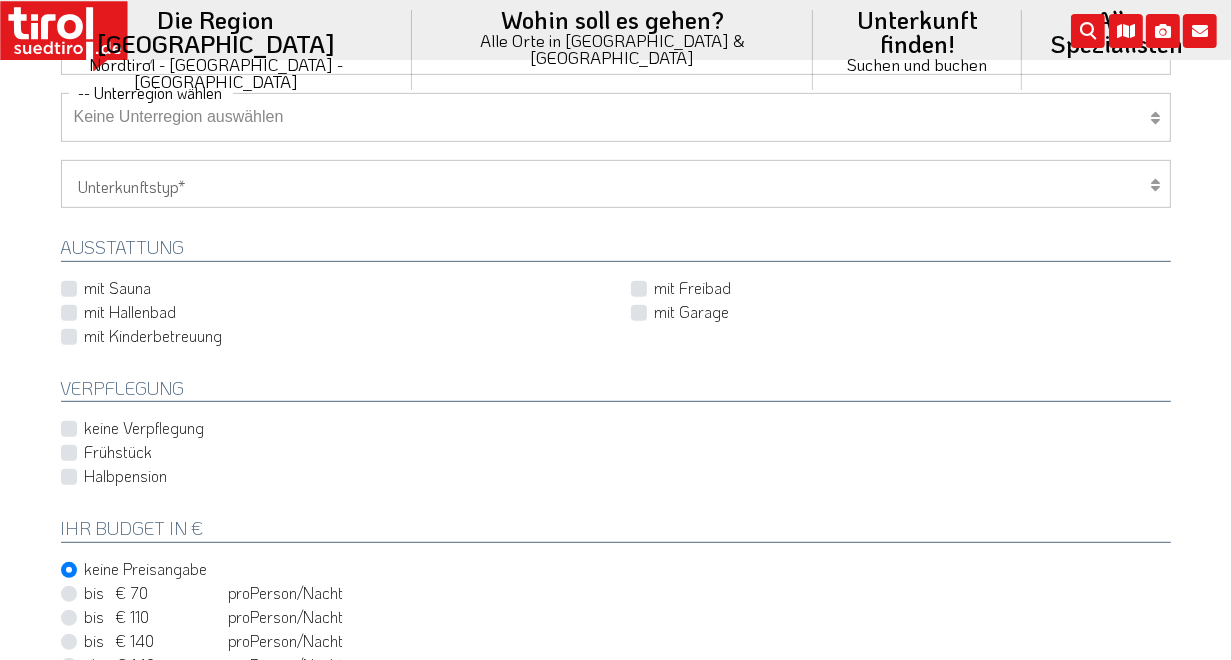 scroll, scrollTop: 0, scrollLeft: 0, axis: both 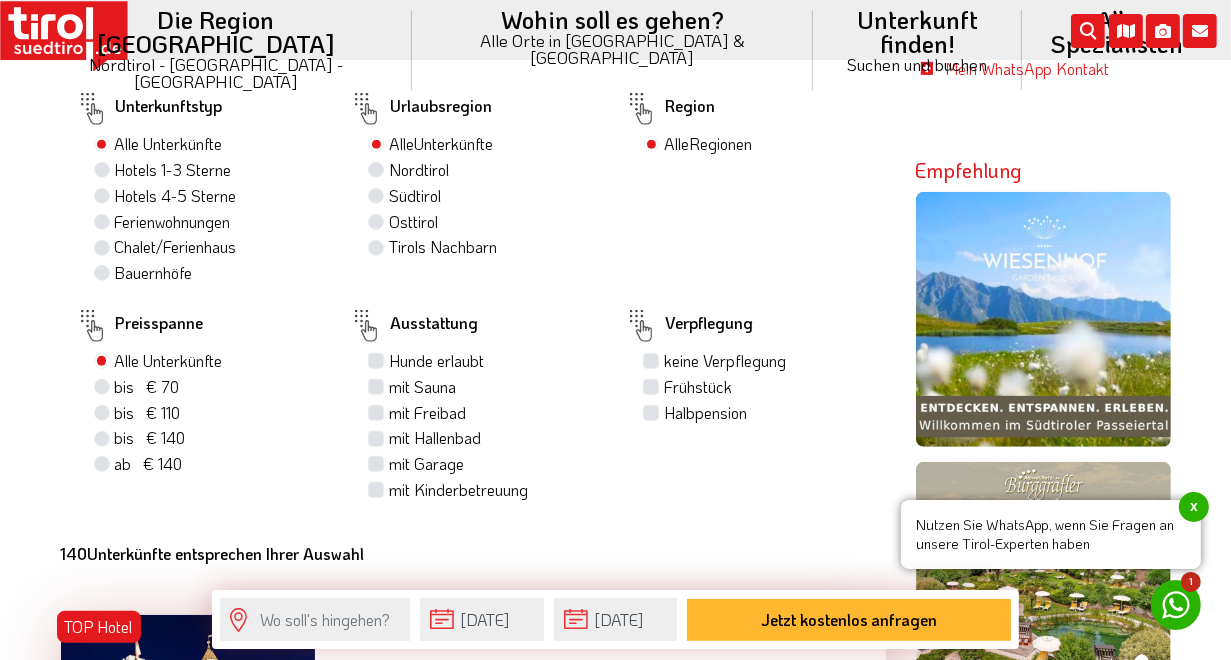 click on "Hotels 4-5 Sterne" at bounding box center (176, 196) 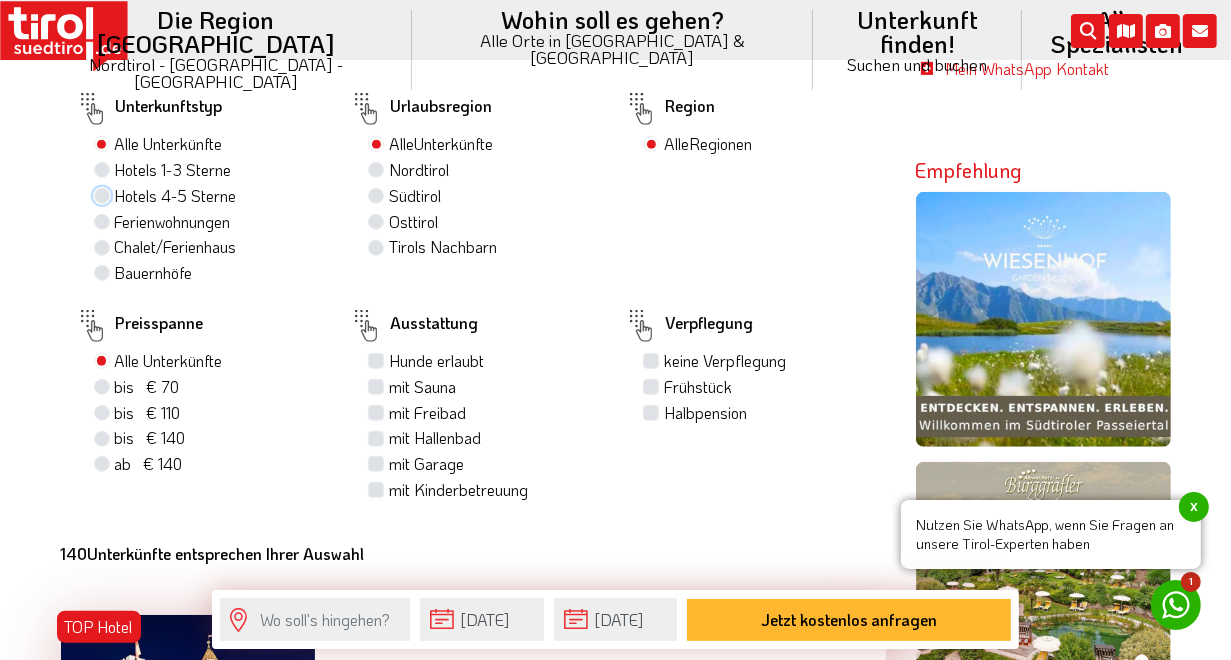 click on "Hotels 4-5 Sterne" at bounding box center (104, 195) 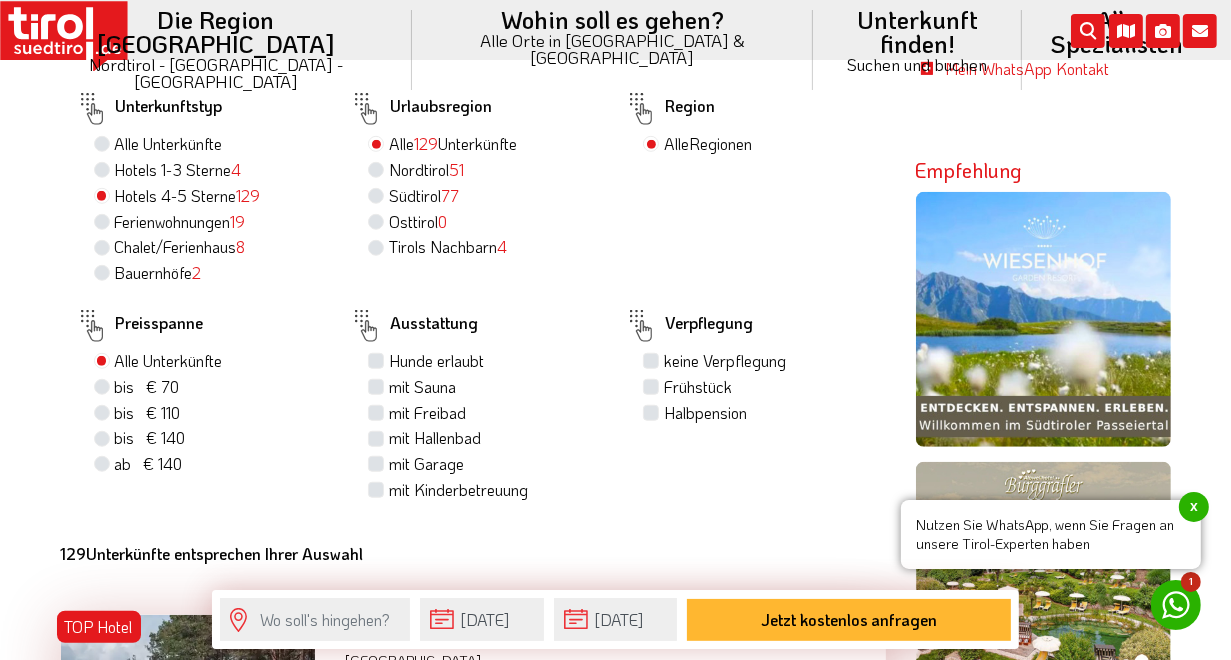 click on "Frühstück" at bounding box center (698, 387) 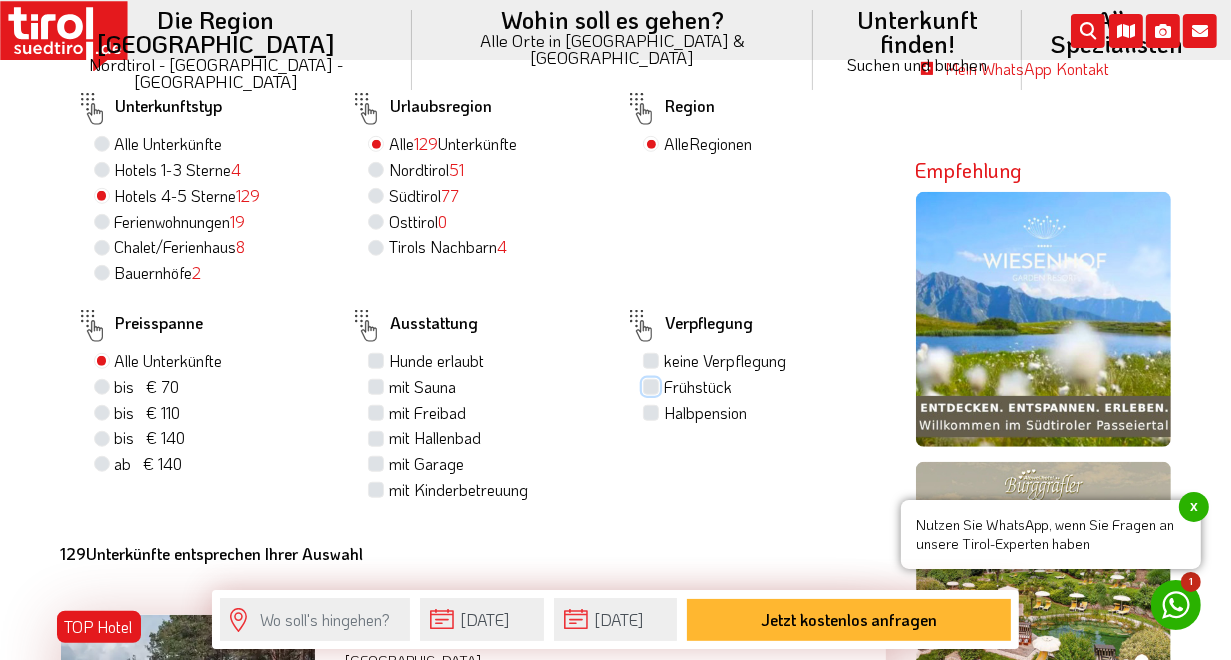 click on "Frühstück" at bounding box center (653, 386) 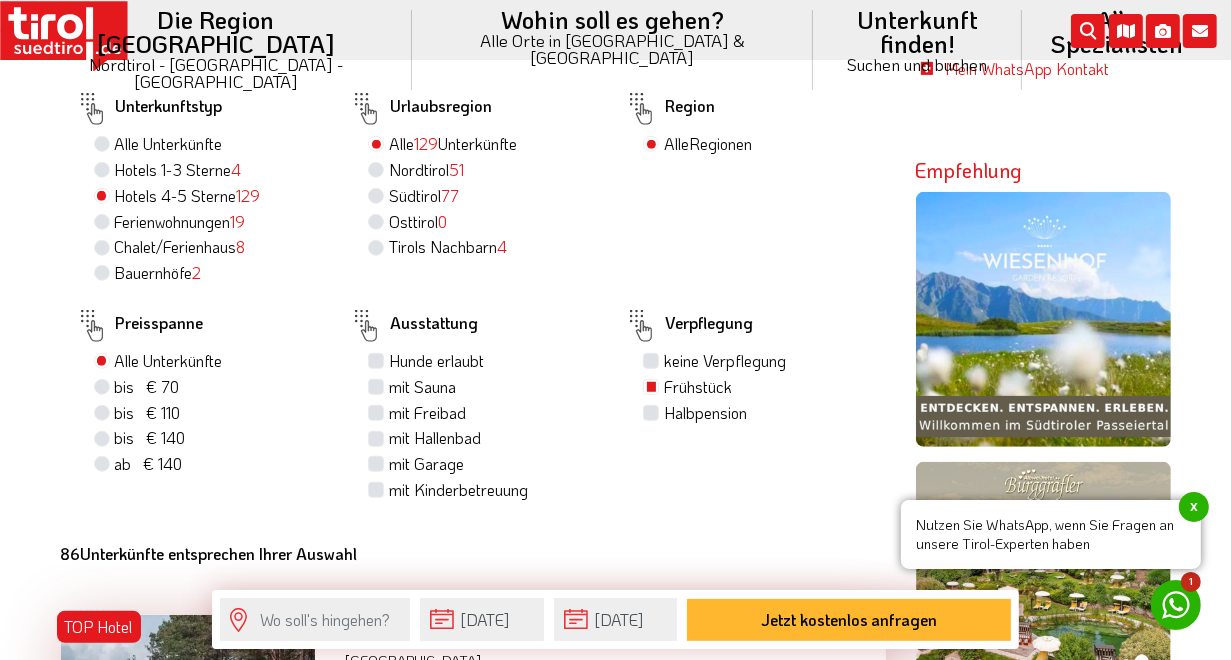 click on "Halbpension" at bounding box center (705, 413) 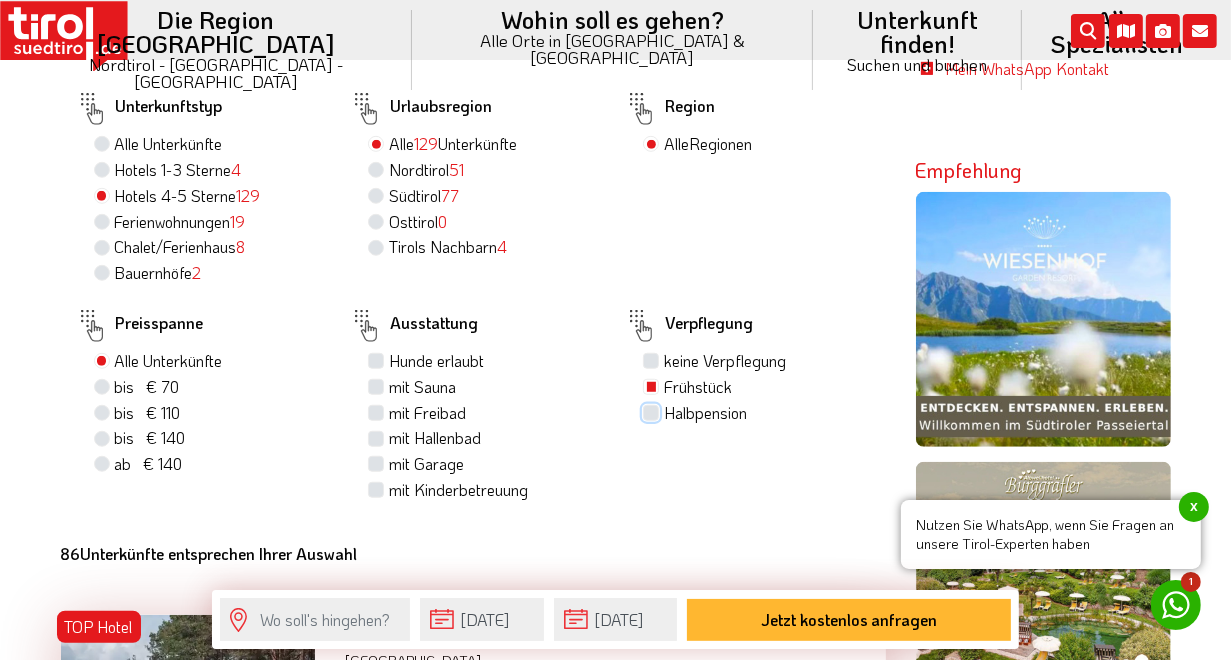 click on "Halbpension" at bounding box center [653, 412] 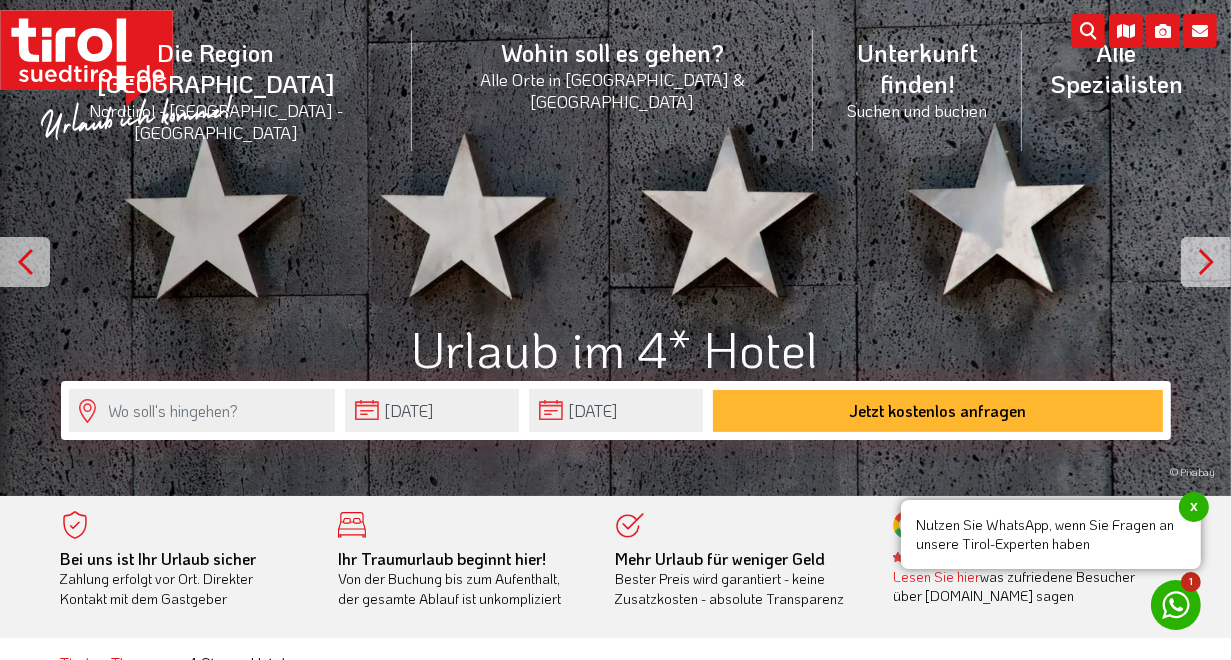 scroll, scrollTop: 0, scrollLeft: 0, axis: both 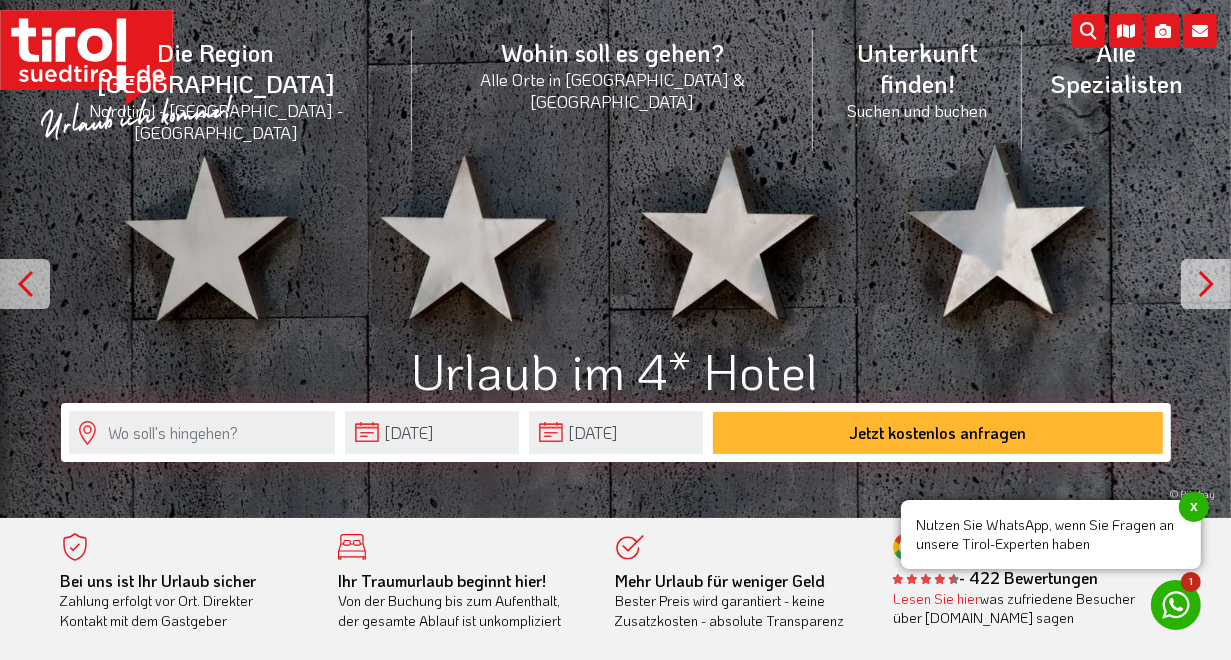 click on "x" at bounding box center [1194, 507] 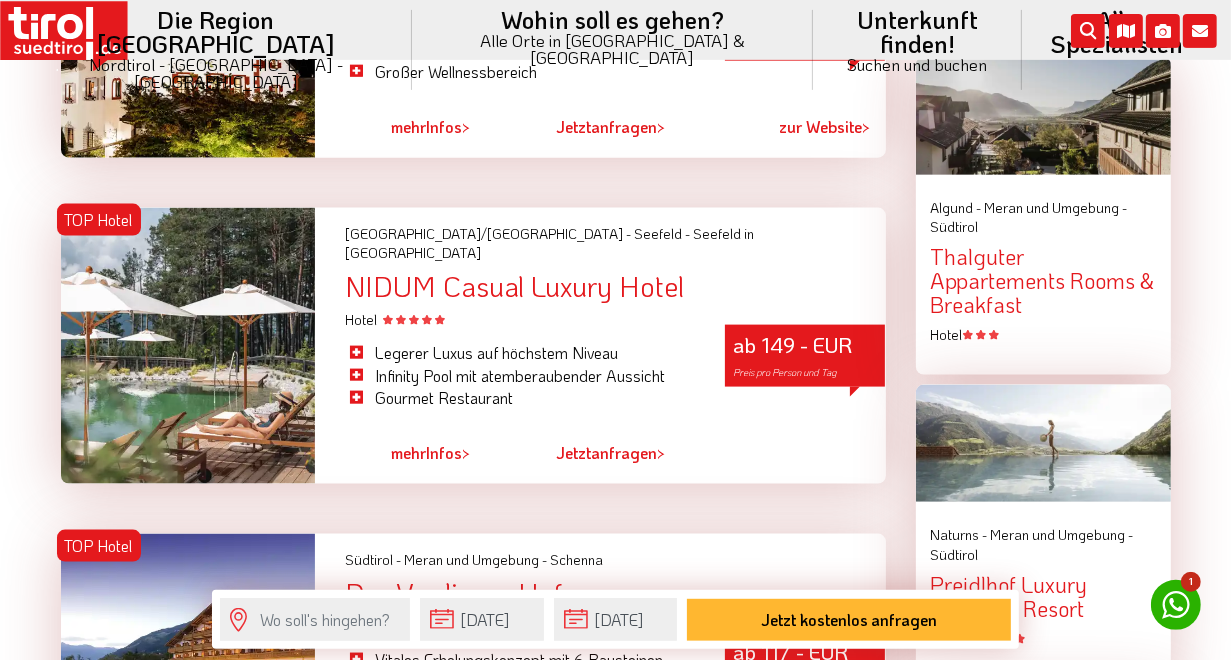 scroll, scrollTop: 2160, scrollLeft: 0, axis: vertical 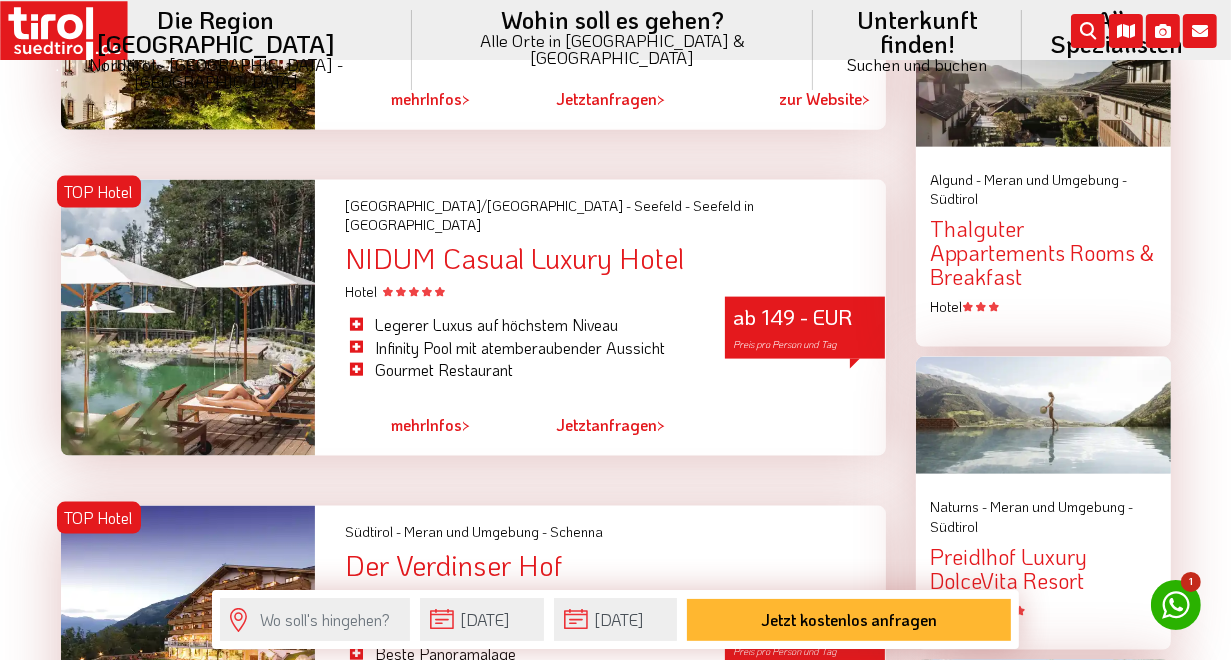 click on "mehr" at bounding box center (408, 424) 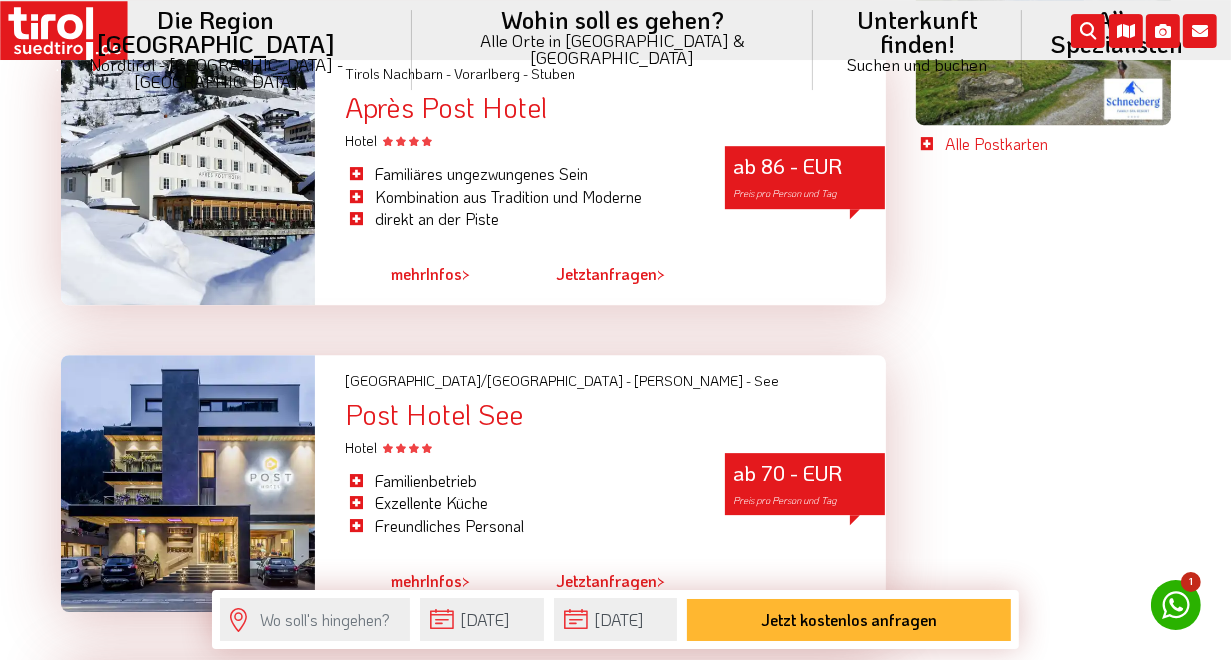 scroll, scrollTop: 4860, scrollLeft: 0, axis: vertical 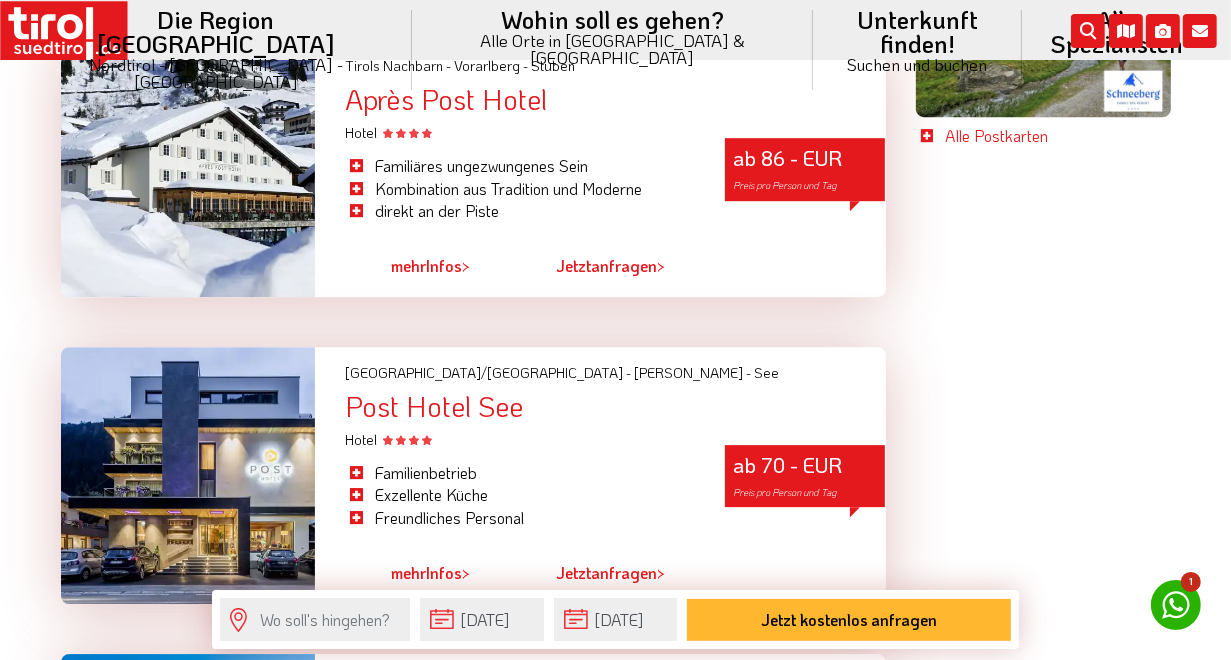 click on "mehr  Infos  >" at bounding box center [430, 573] 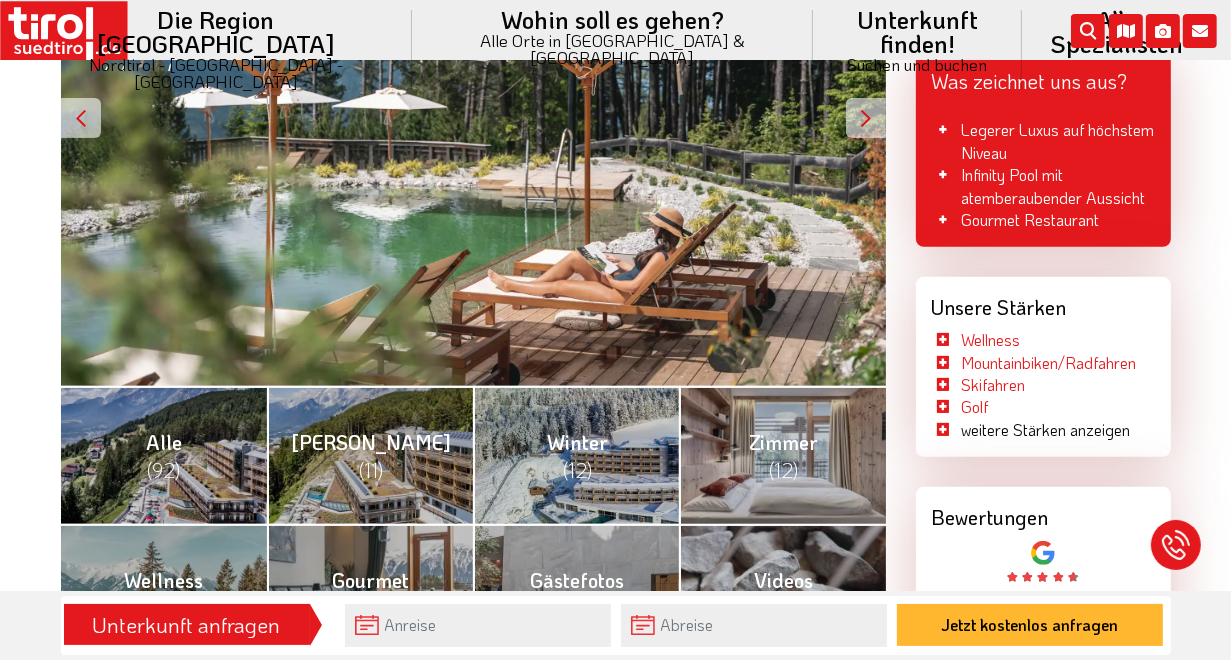 scroll, scrollTop: 648, scrollLeft: 0, axis: vertical 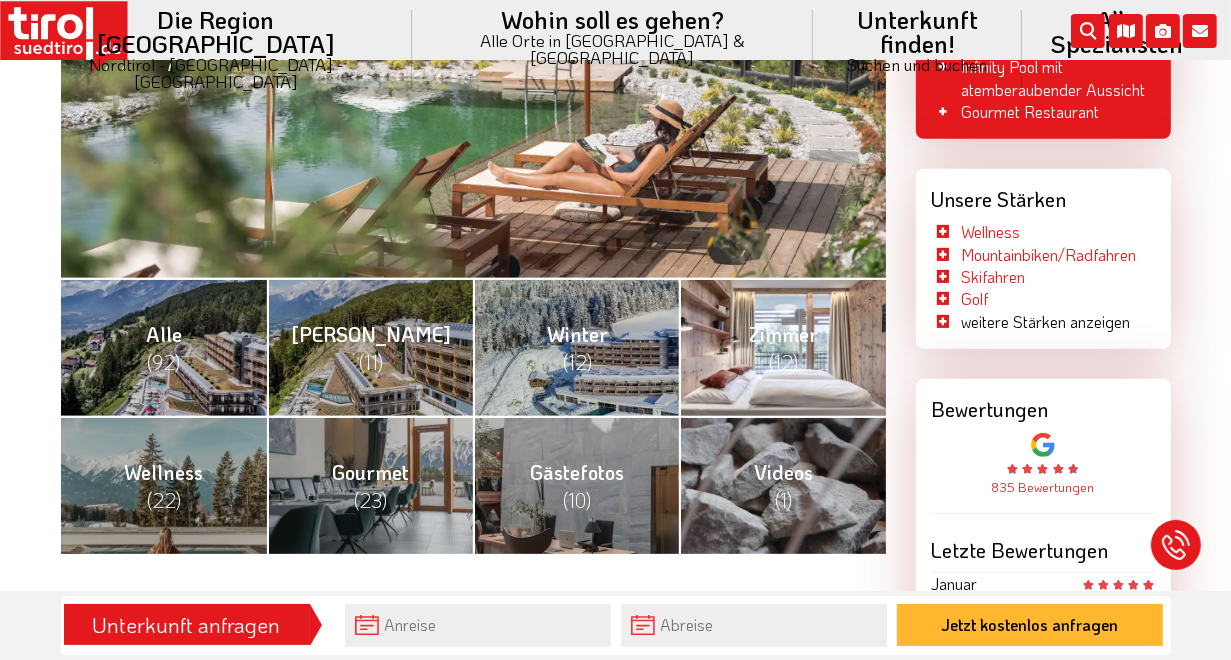 click on "Zimmer   (12)" at bounding box center [783, 348] 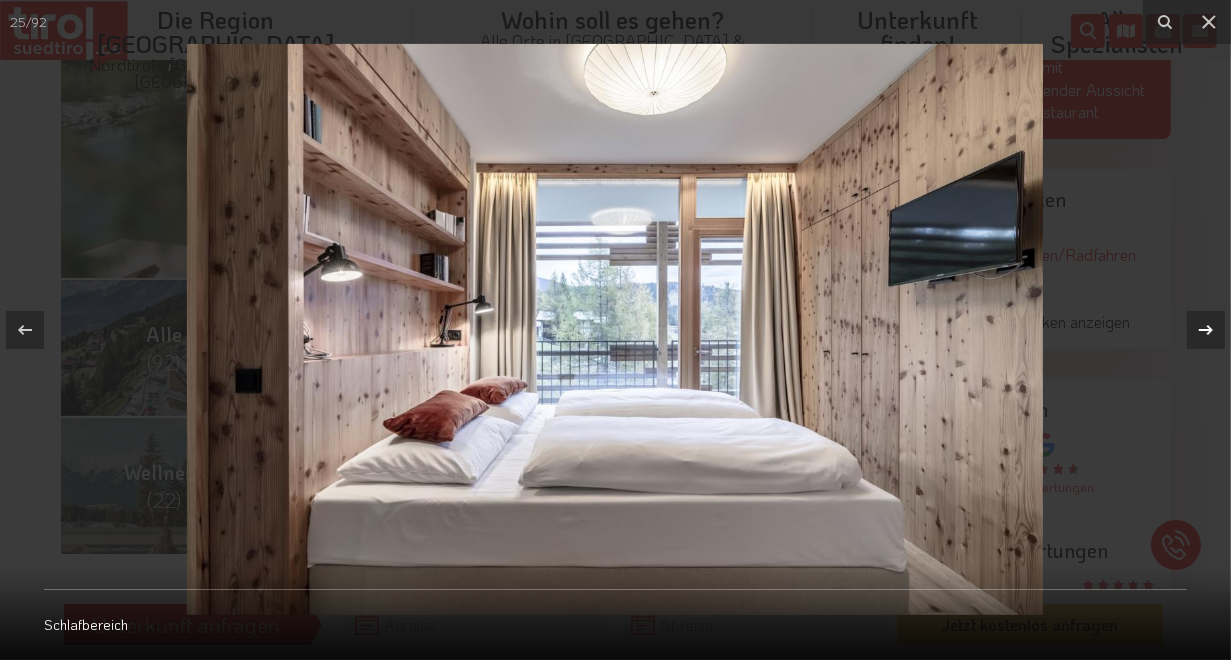 click 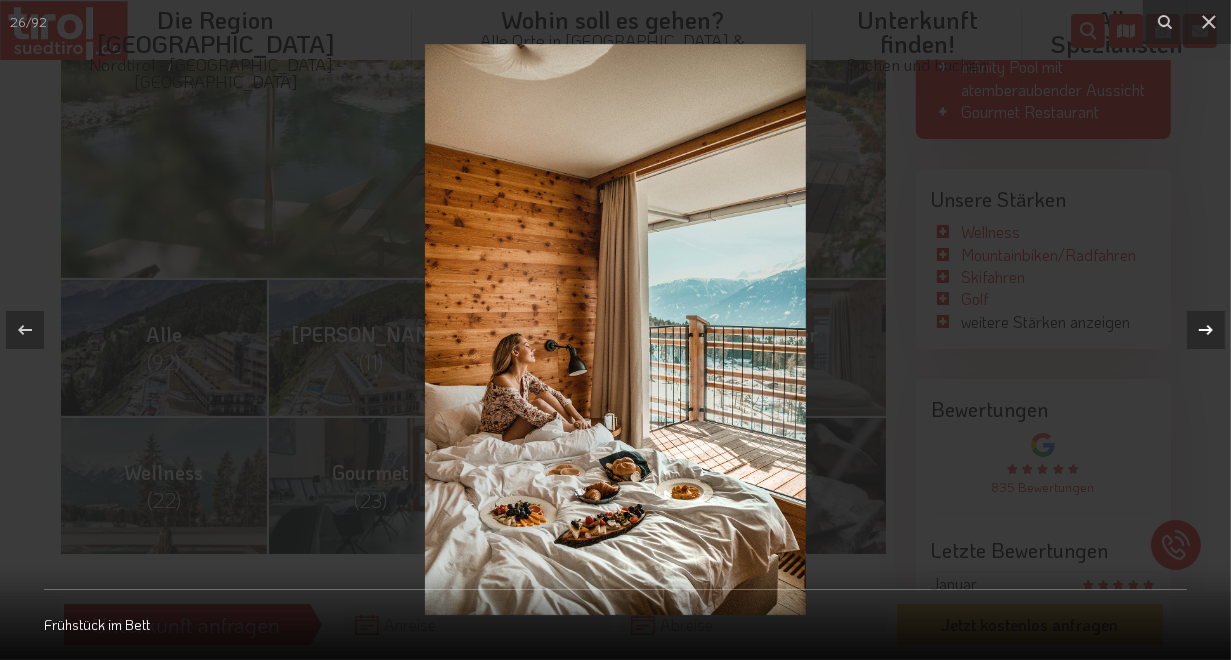 click 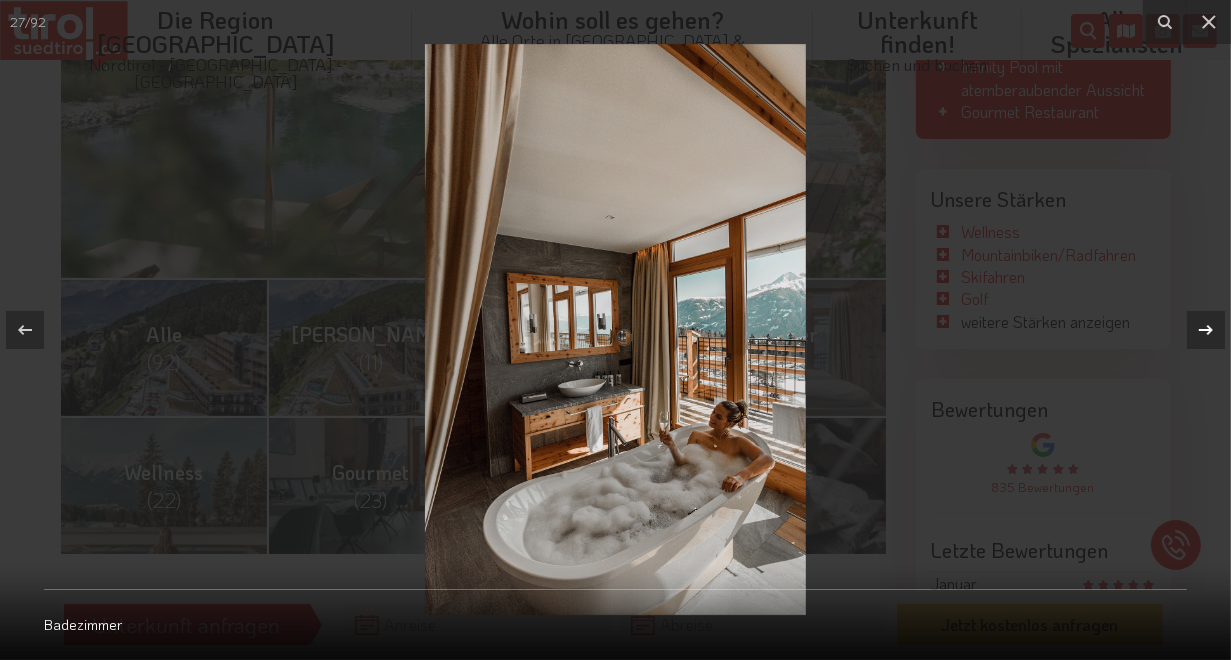 click 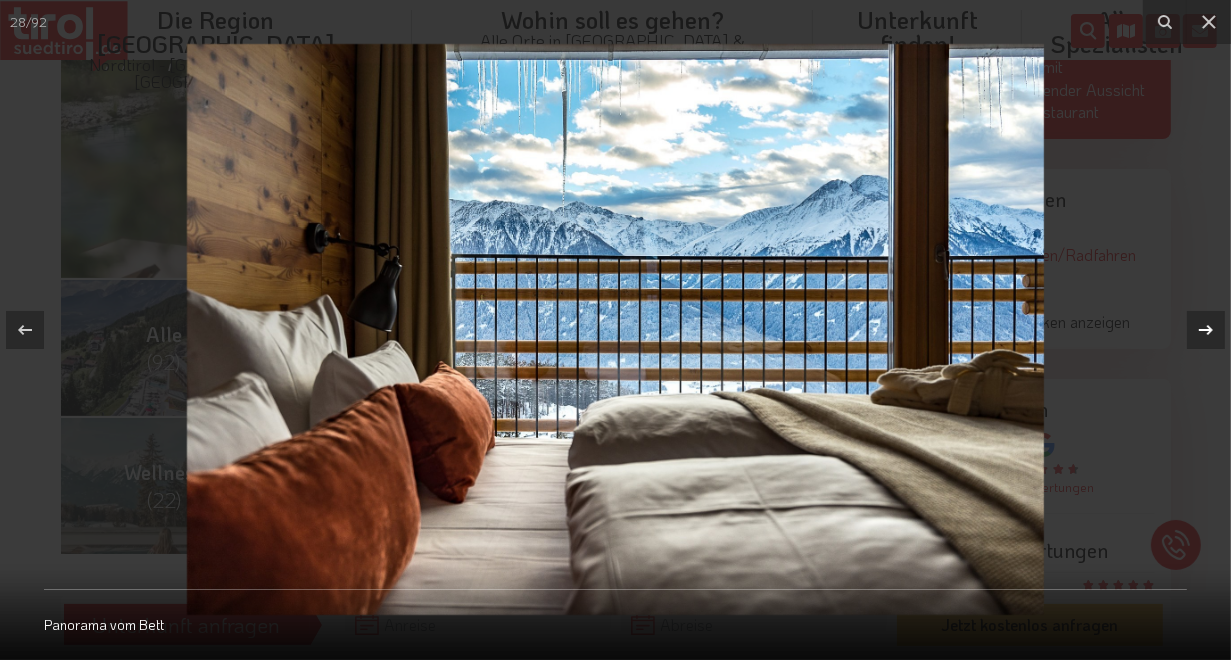 click 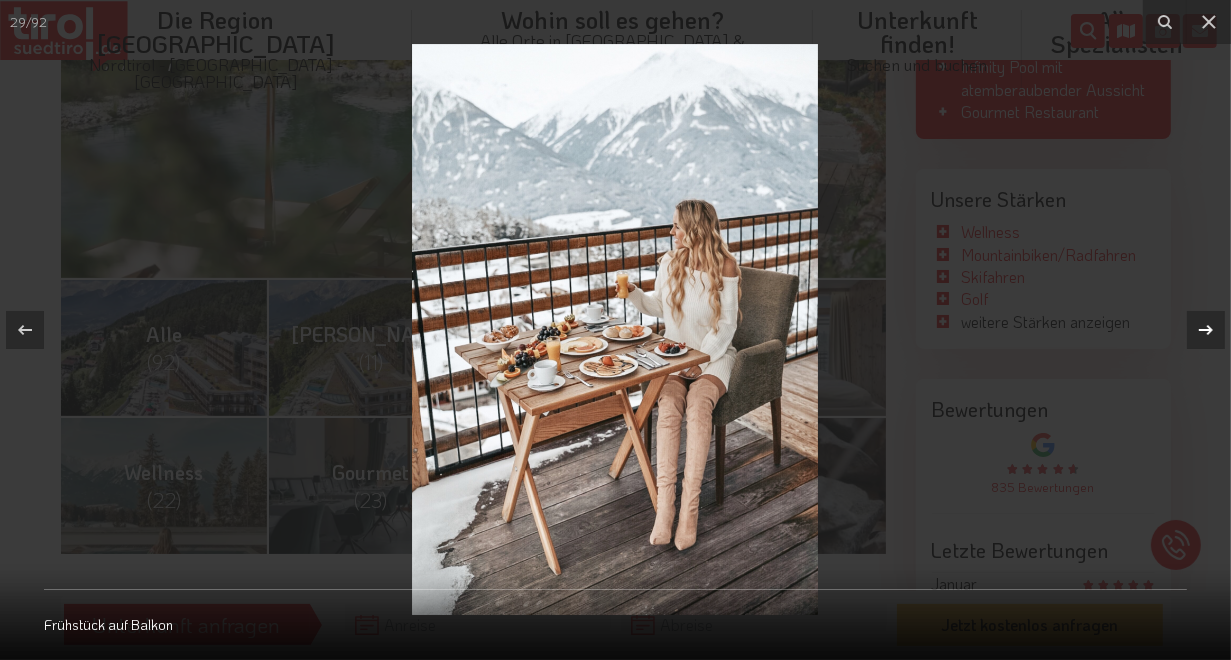 click 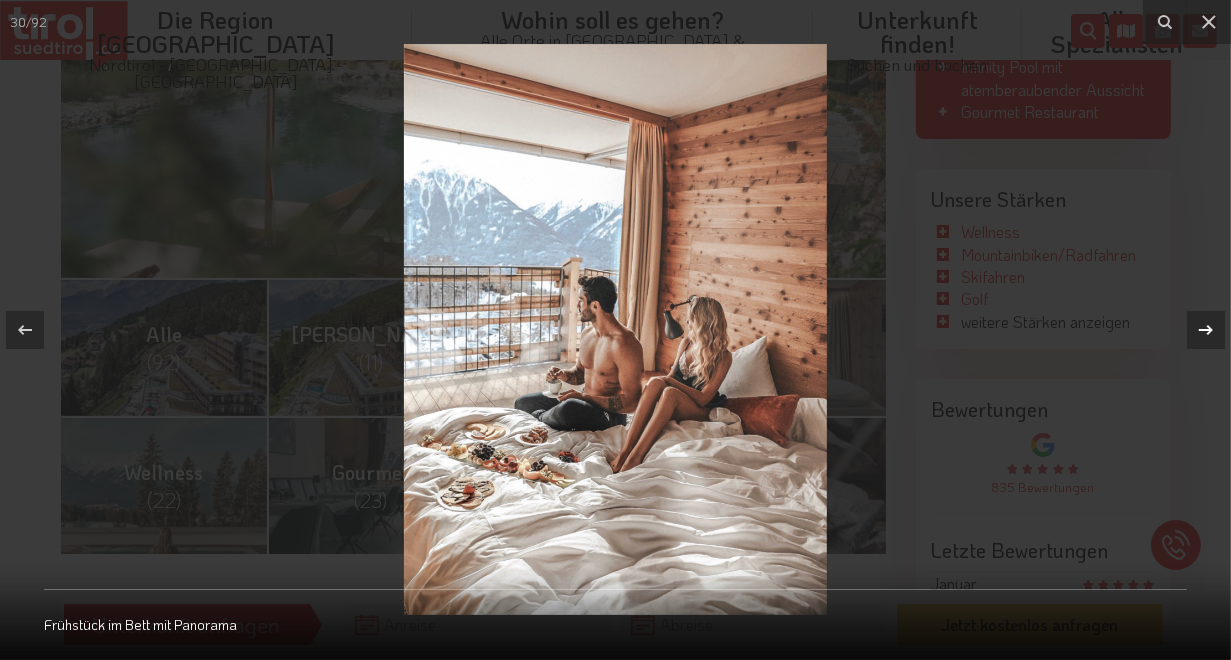 click 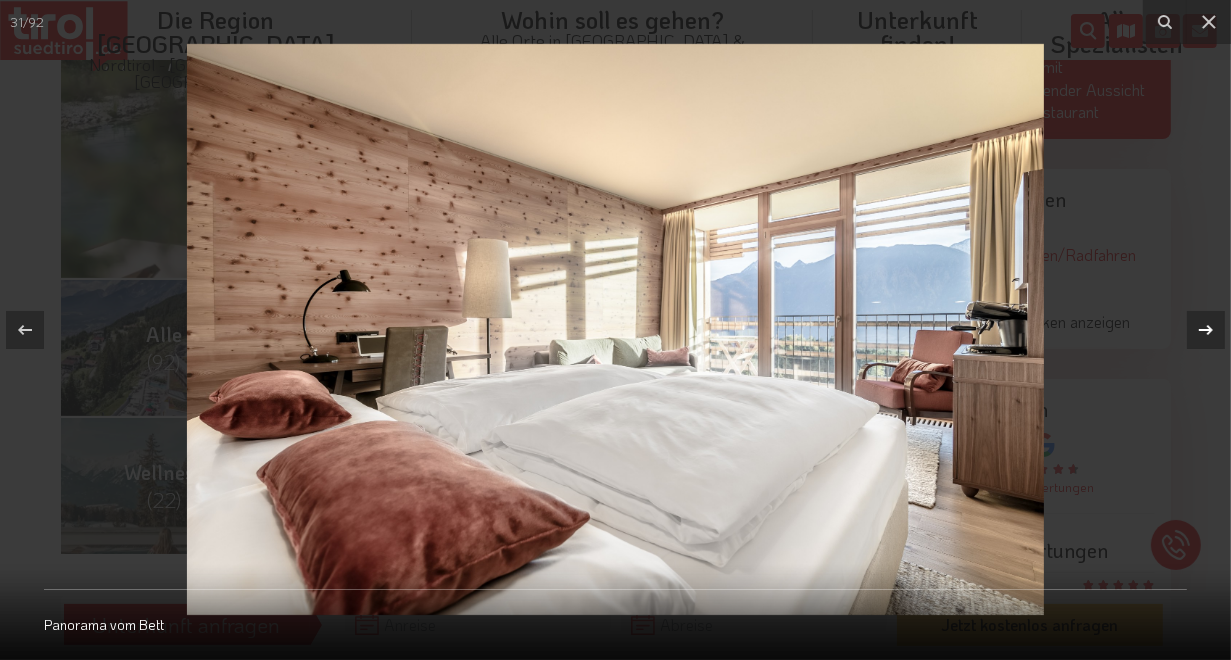 click 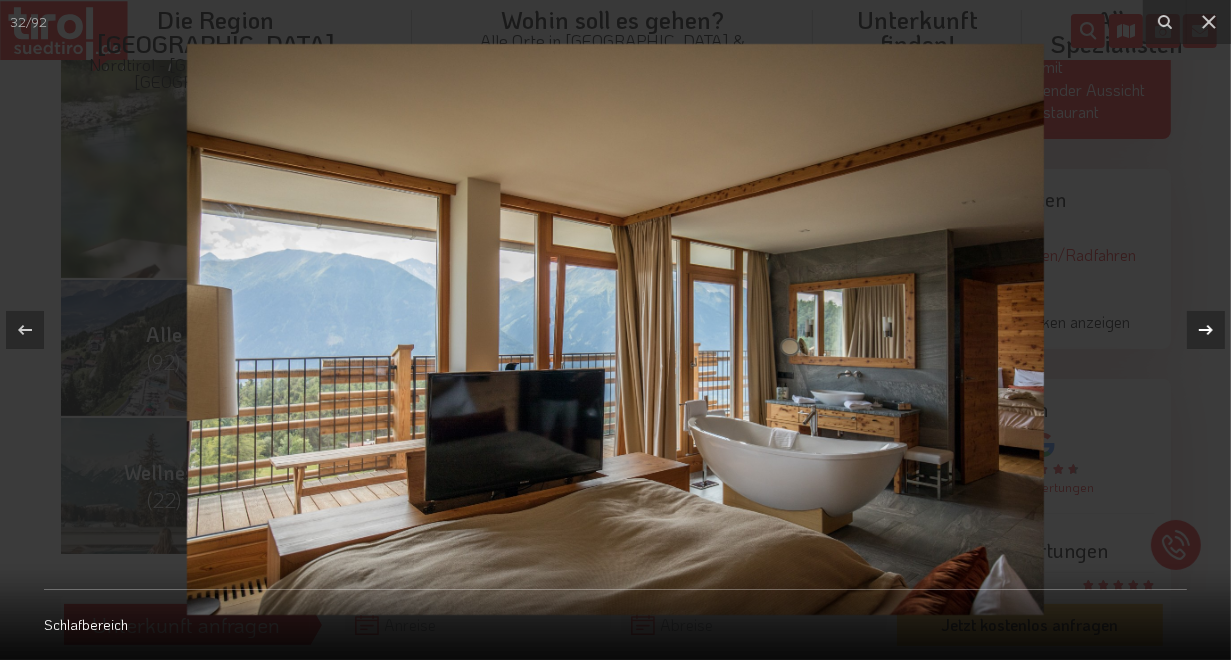 click 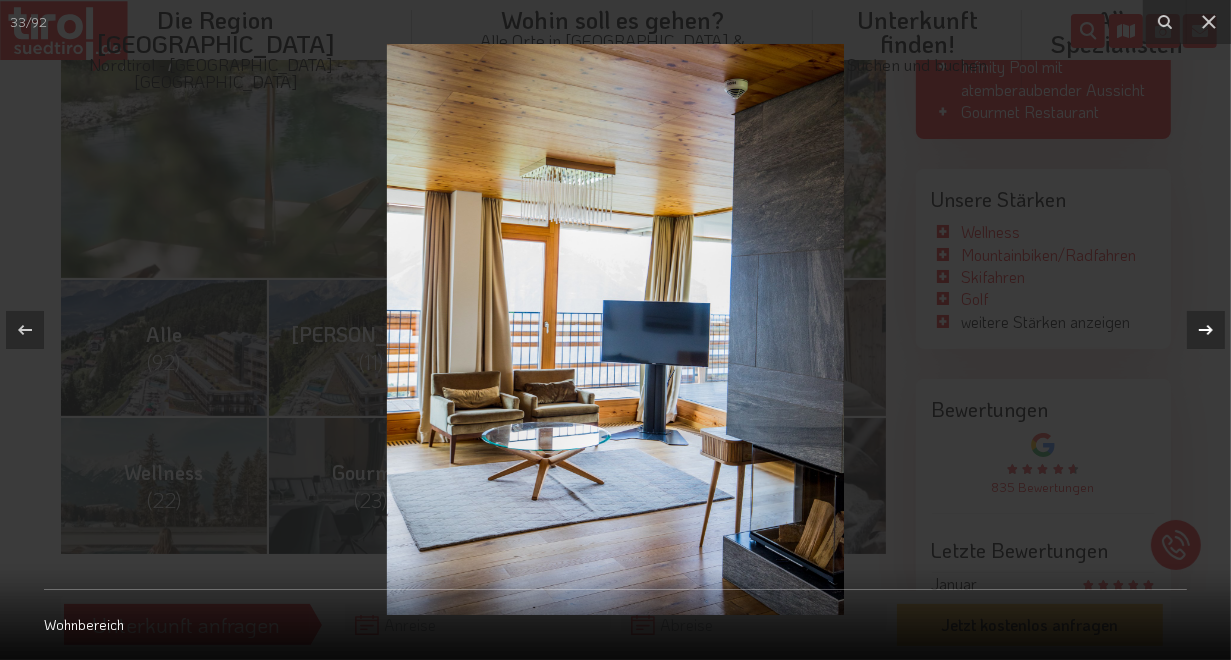 click 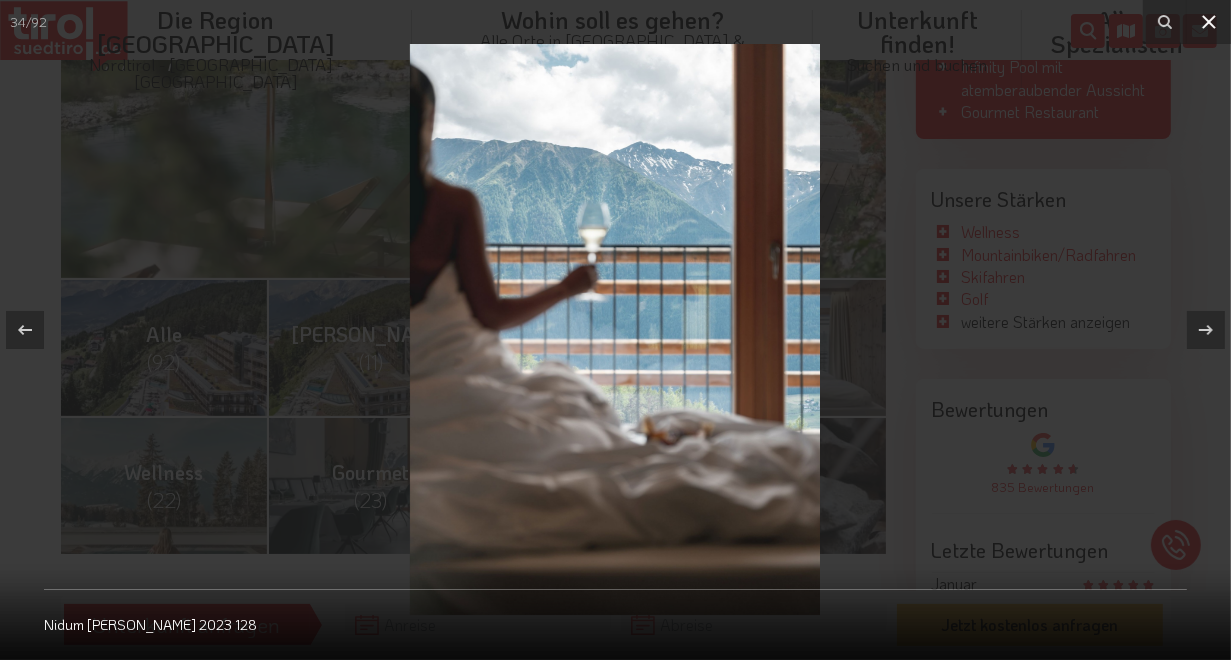 click 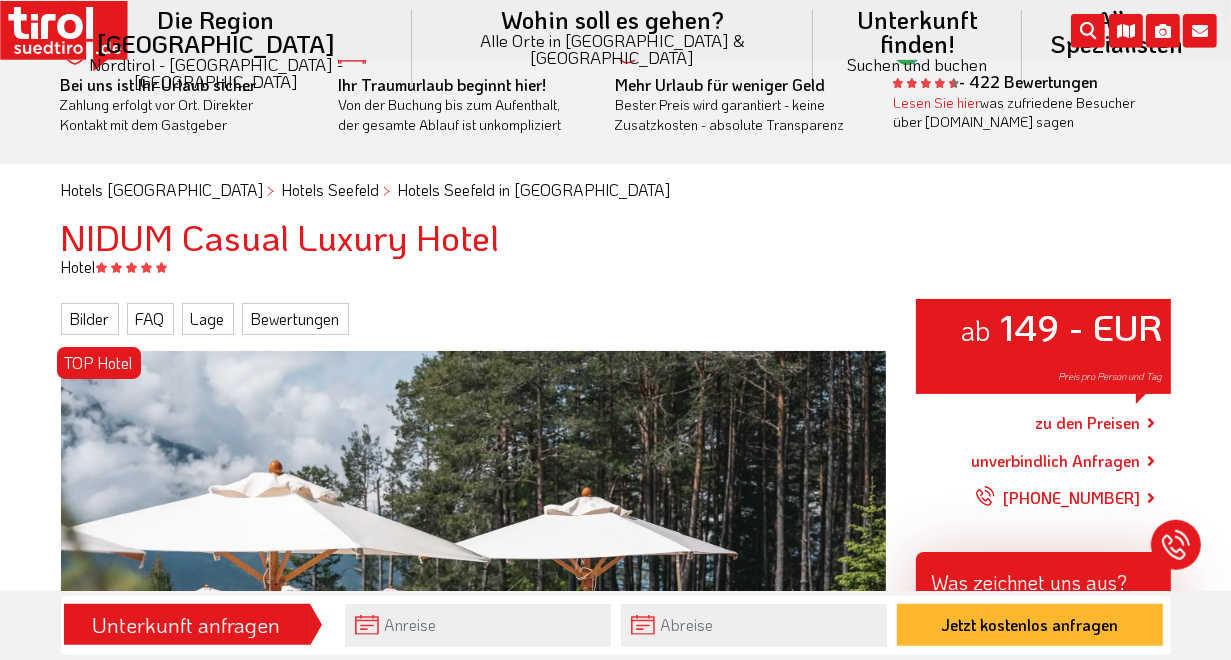 scroll, scrollTop: 0, scrollLeft: 0, axis: both 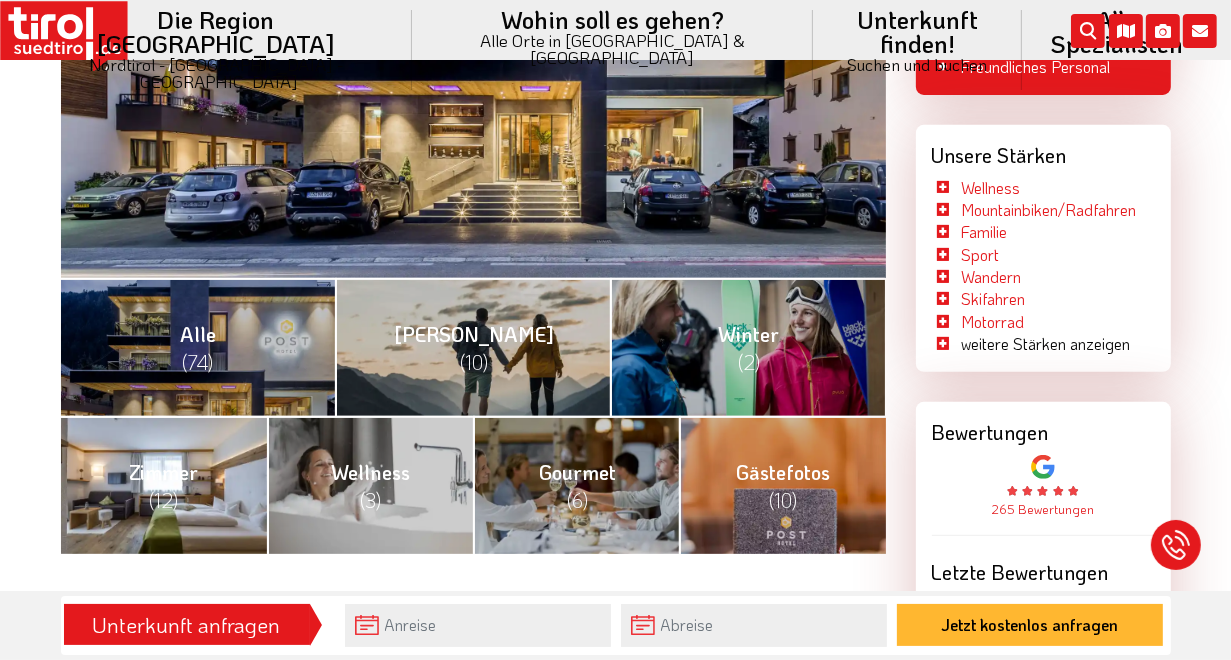 click on "Zimmer   (12)" at bounding box center [163, 486] 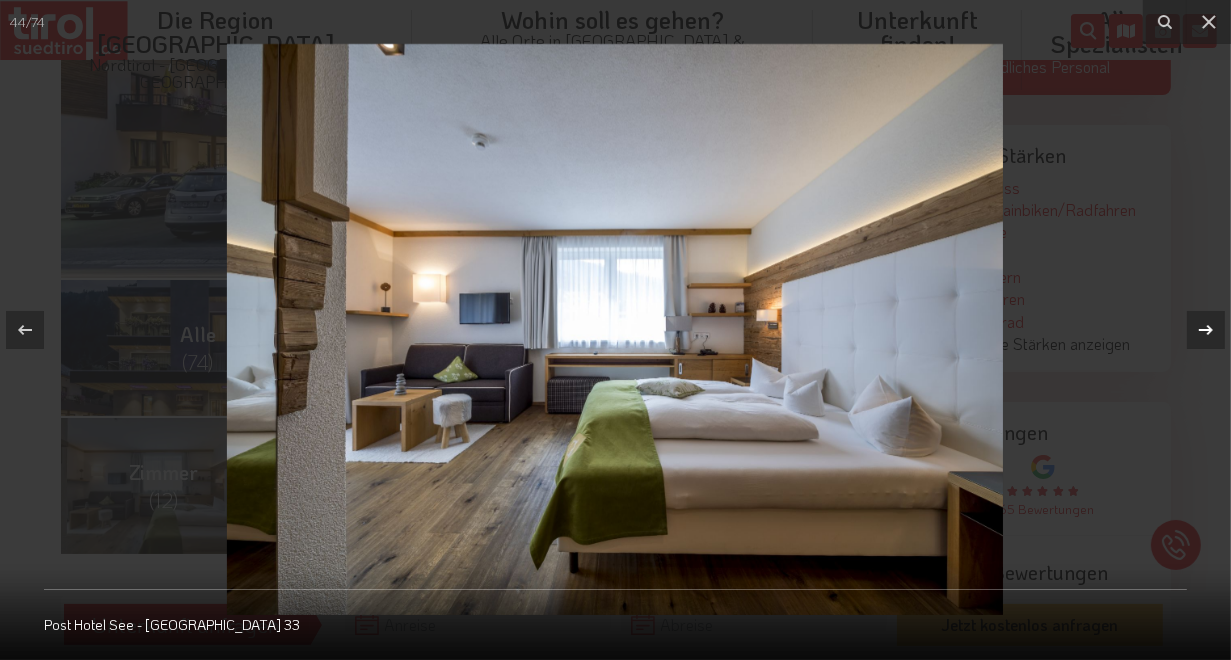 click 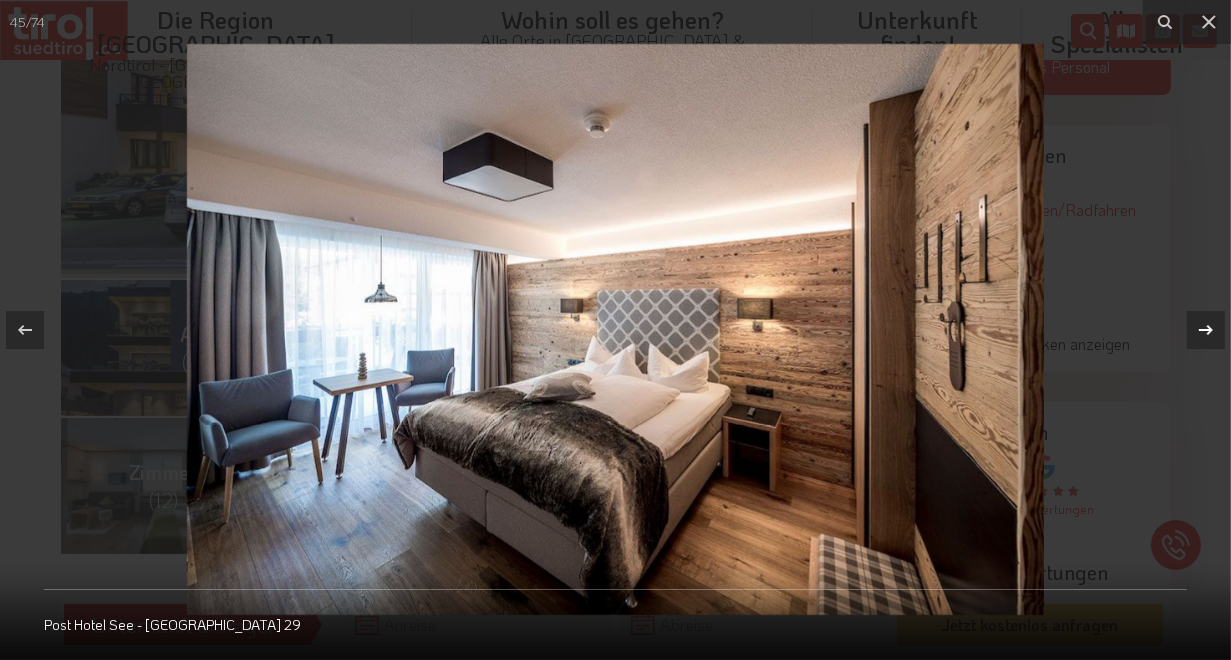 click 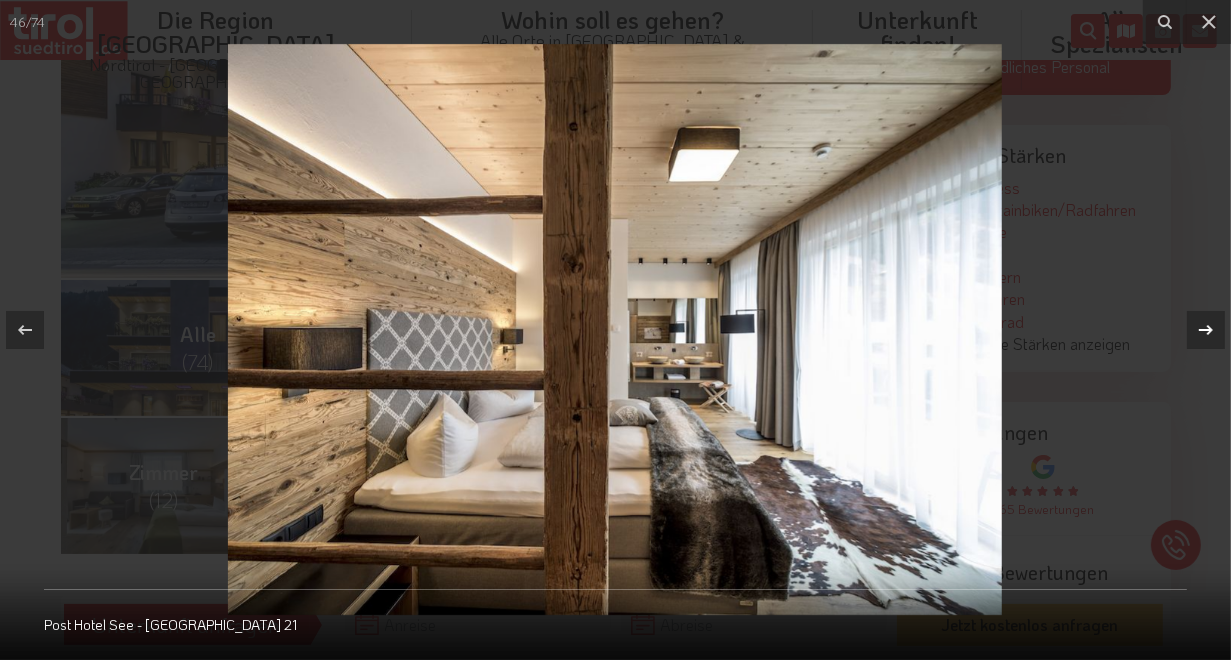 click 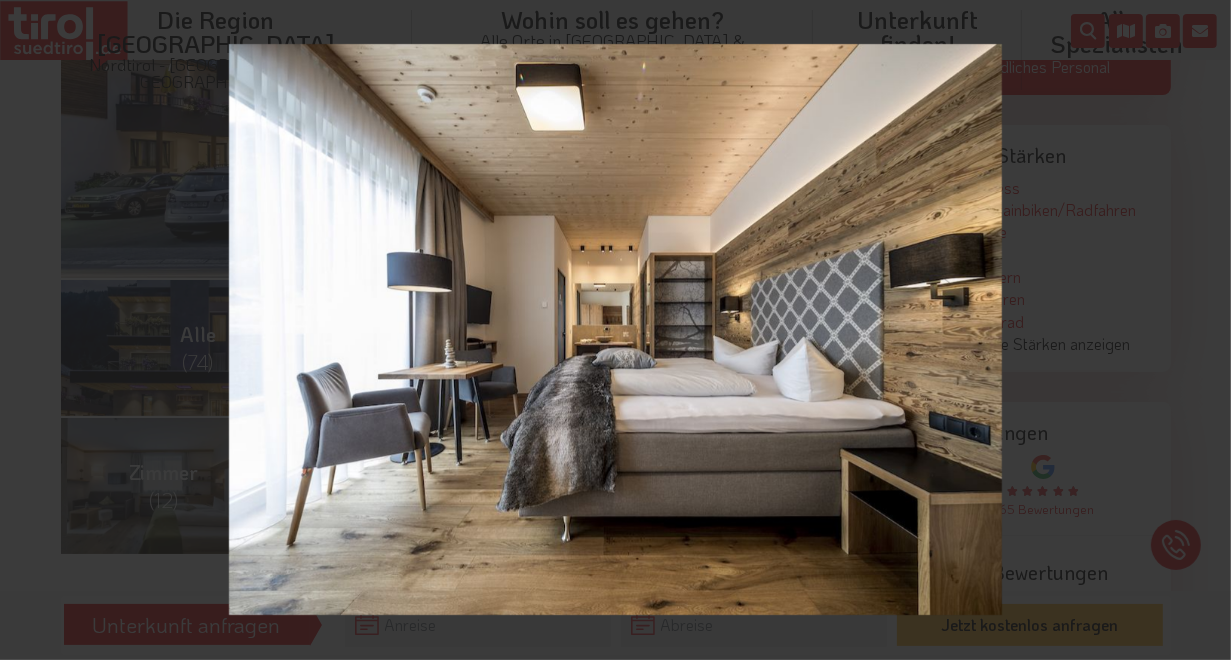 click 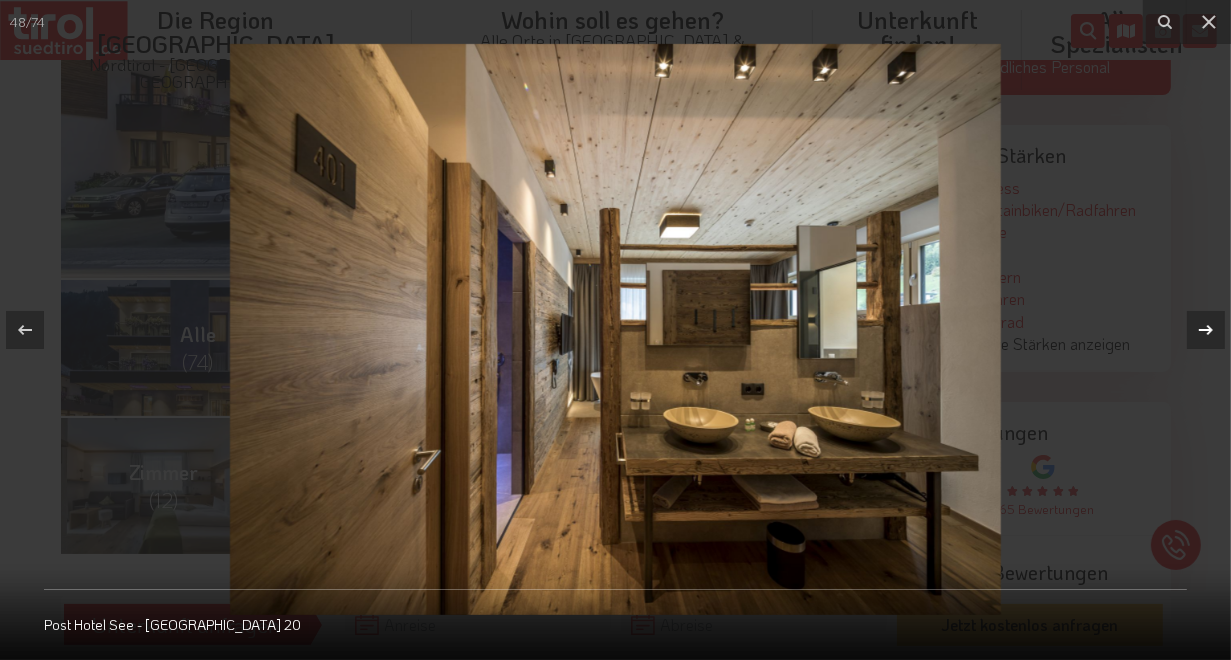click 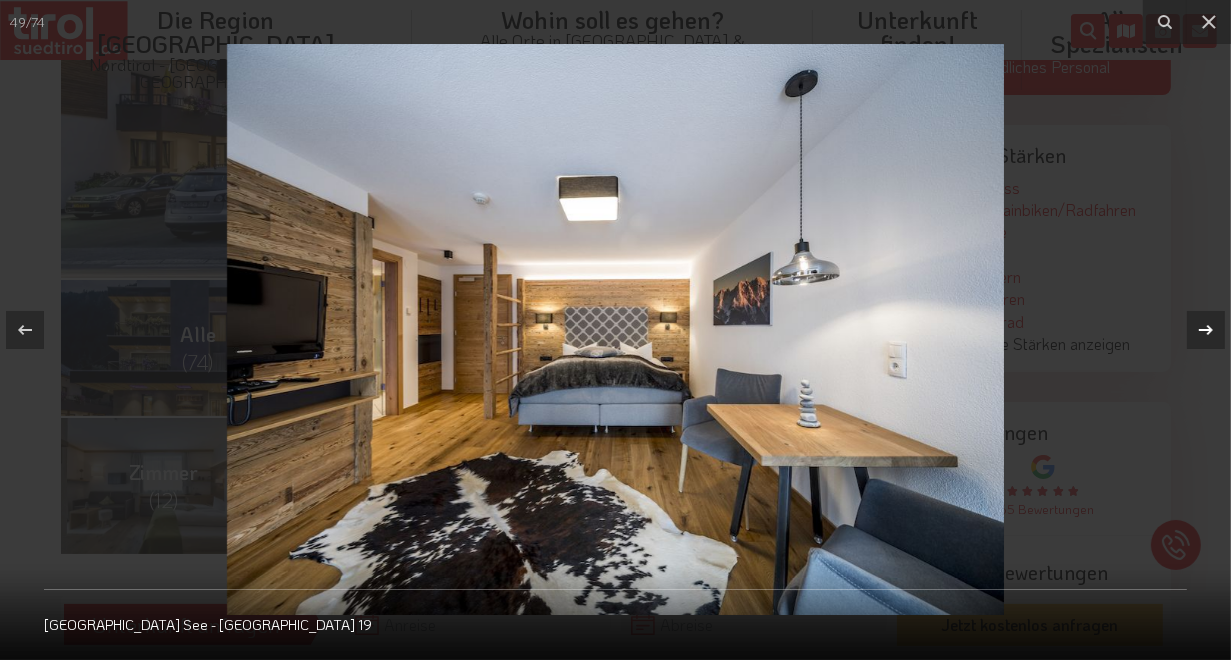 click 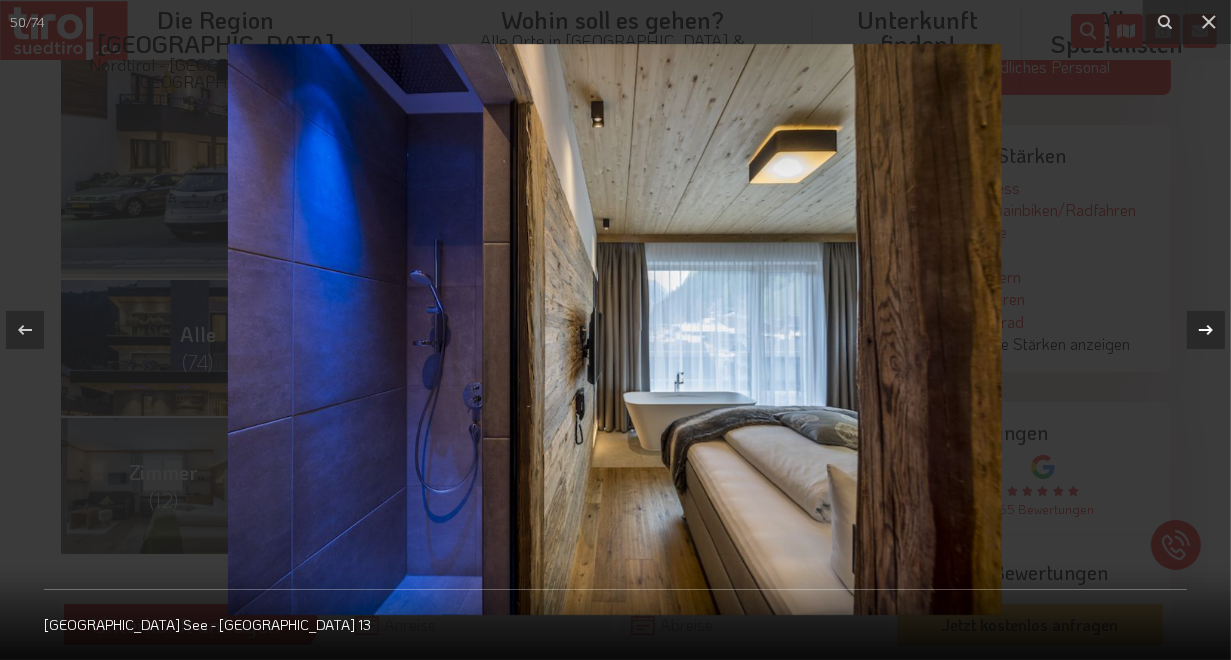 click 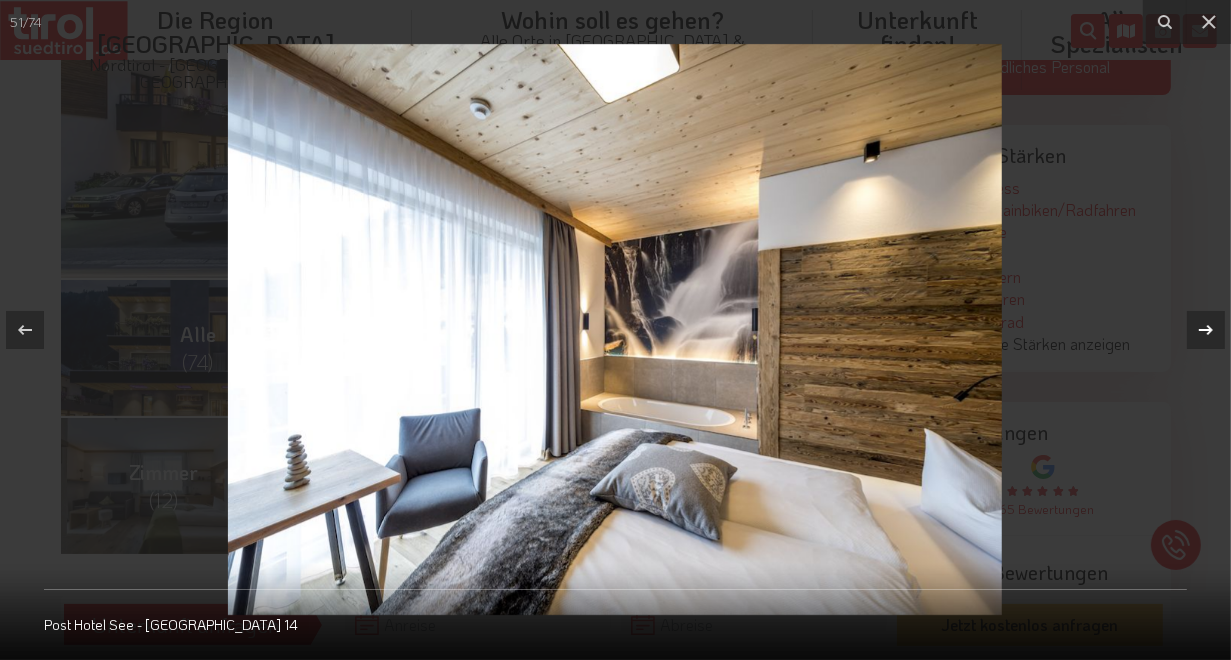 click 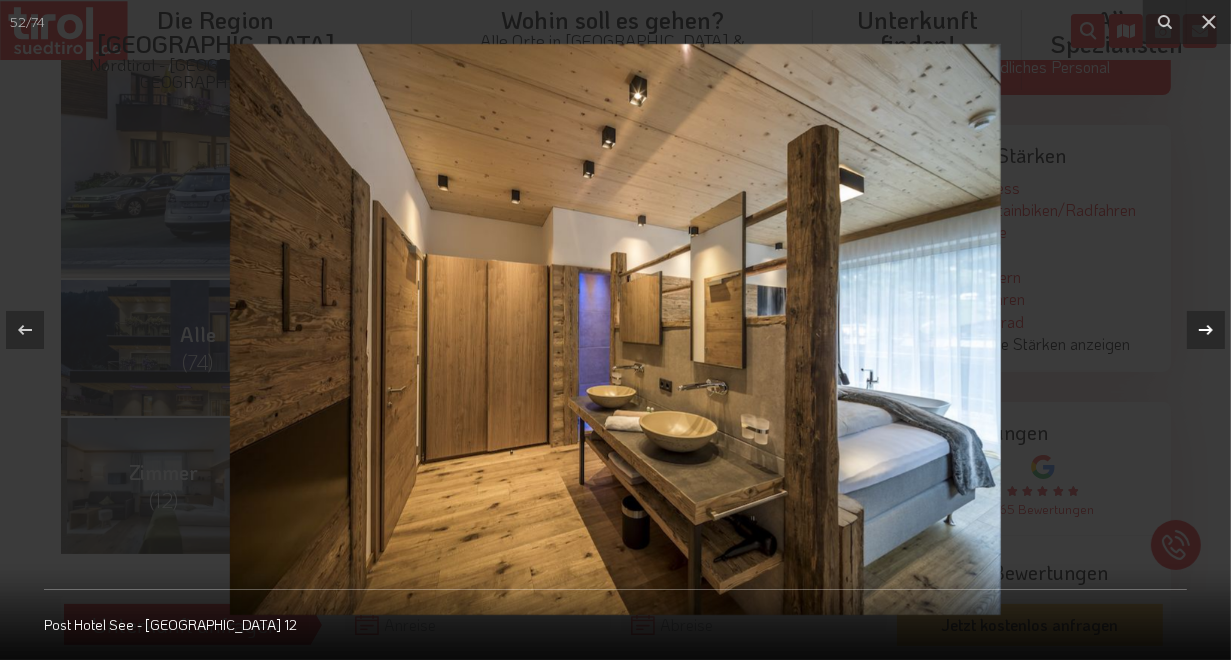 click 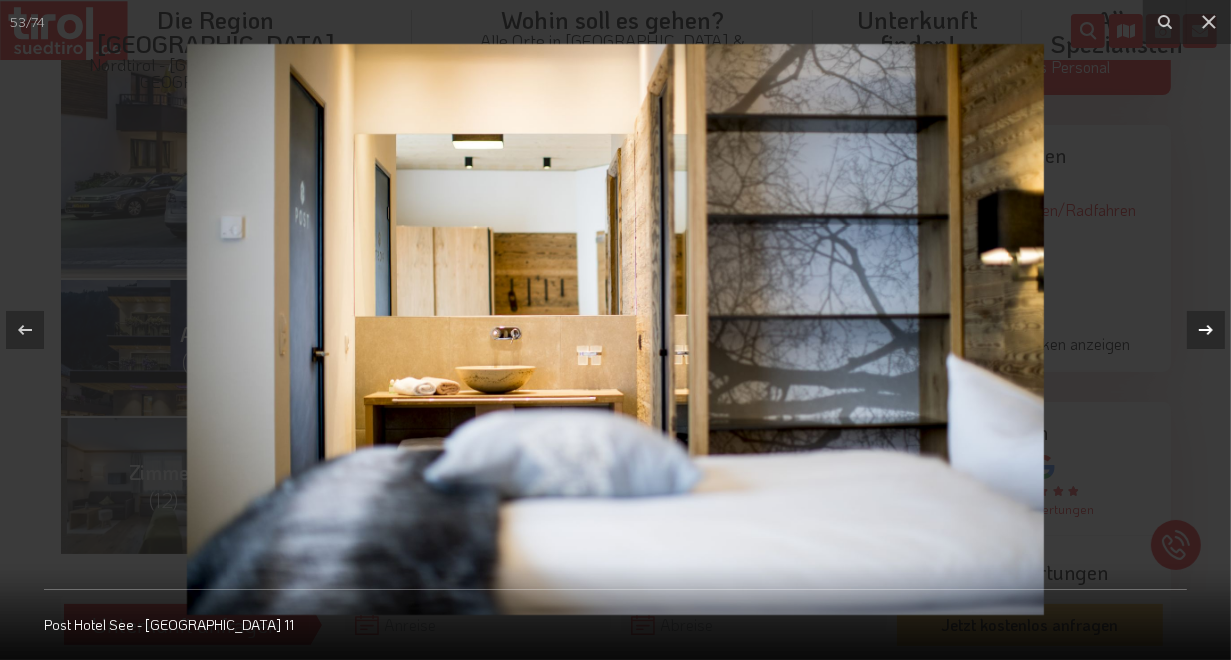 click 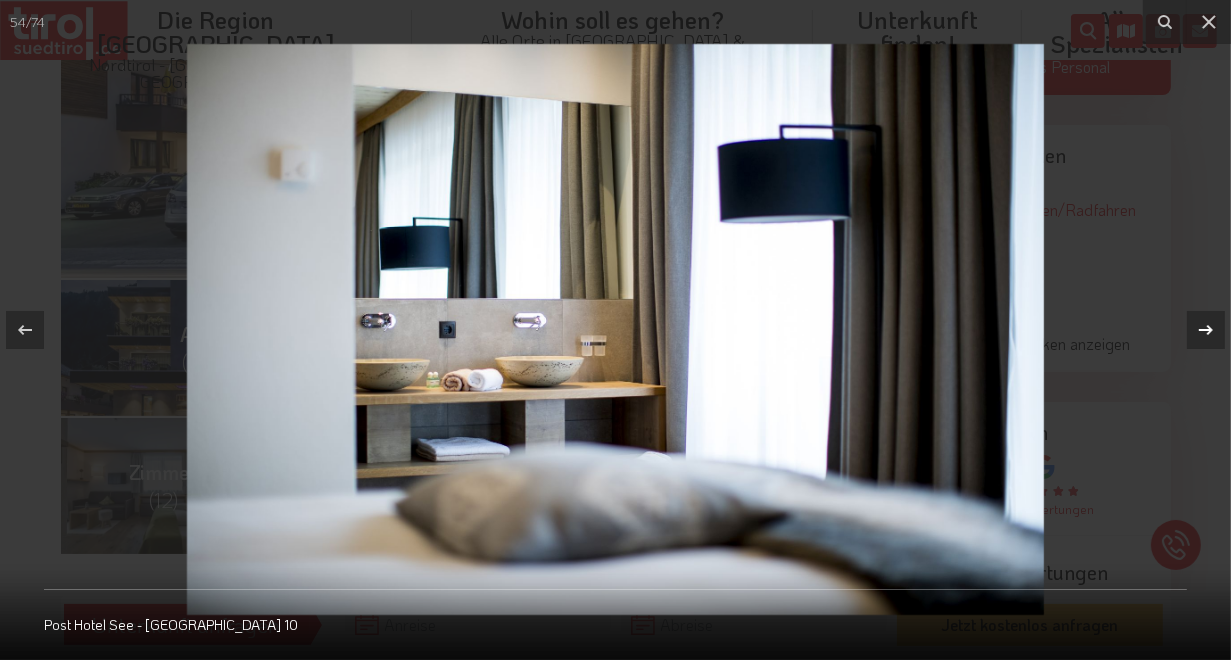 click 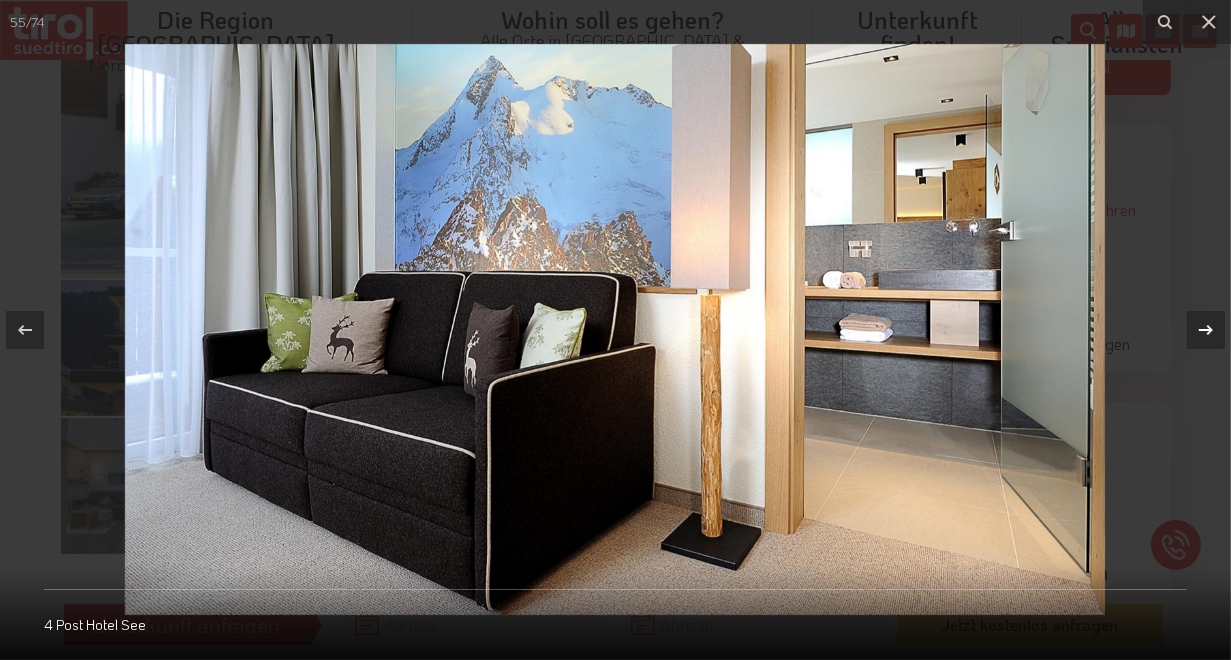 click 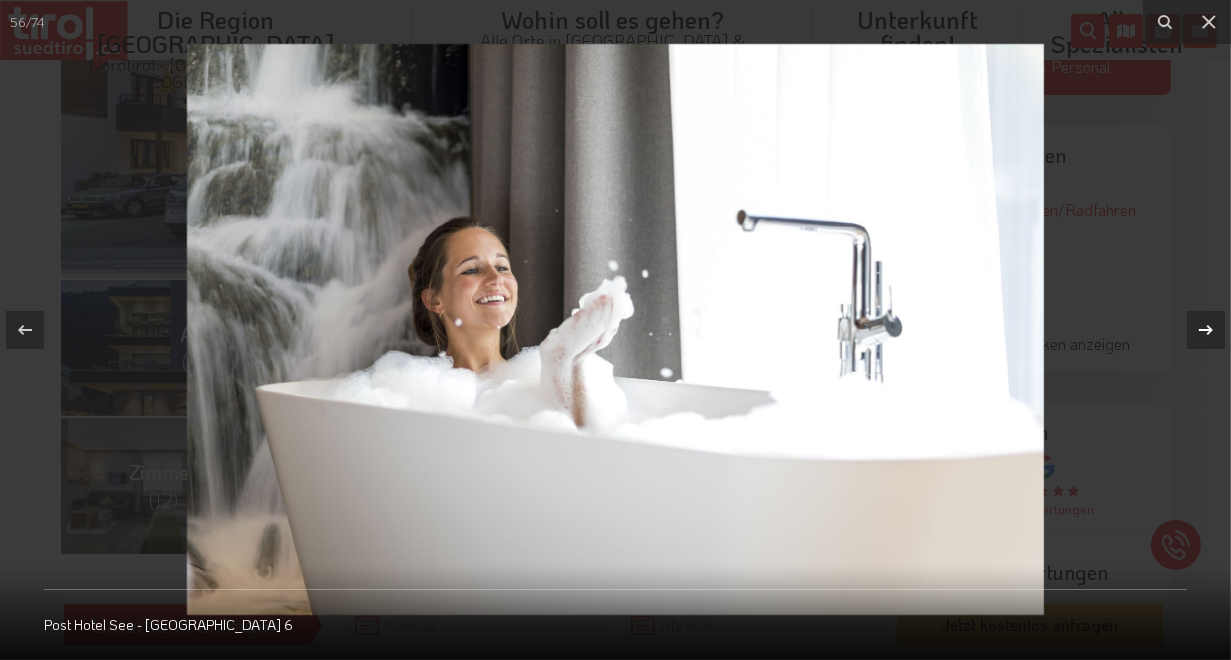 click 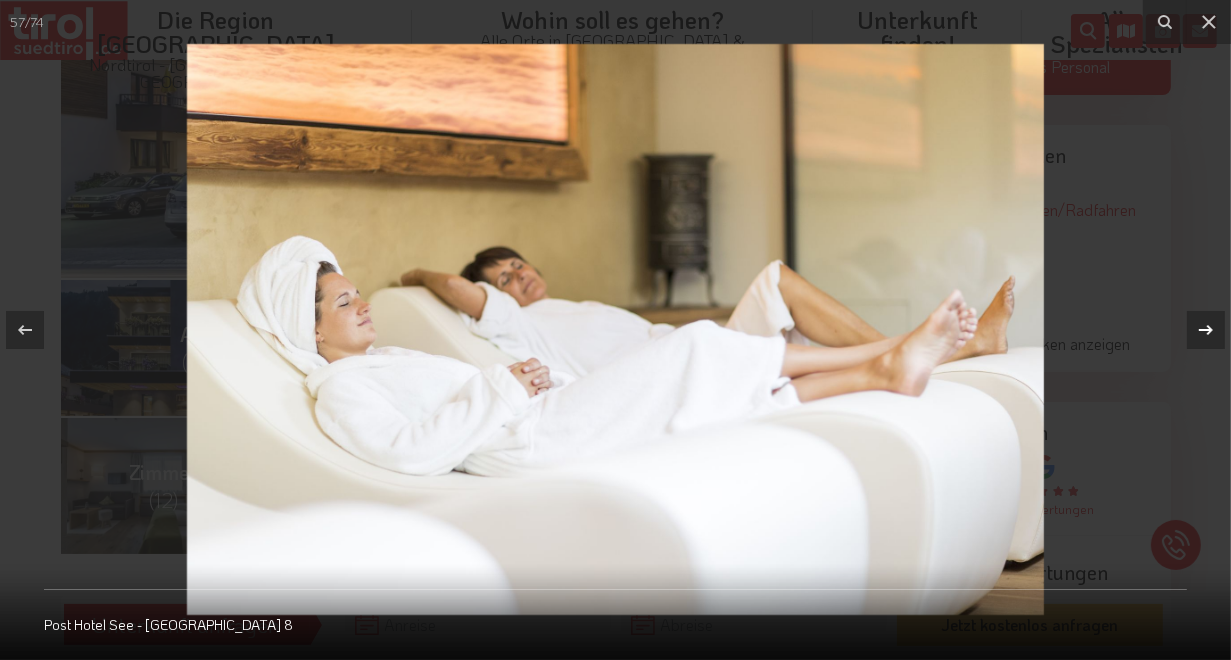 click 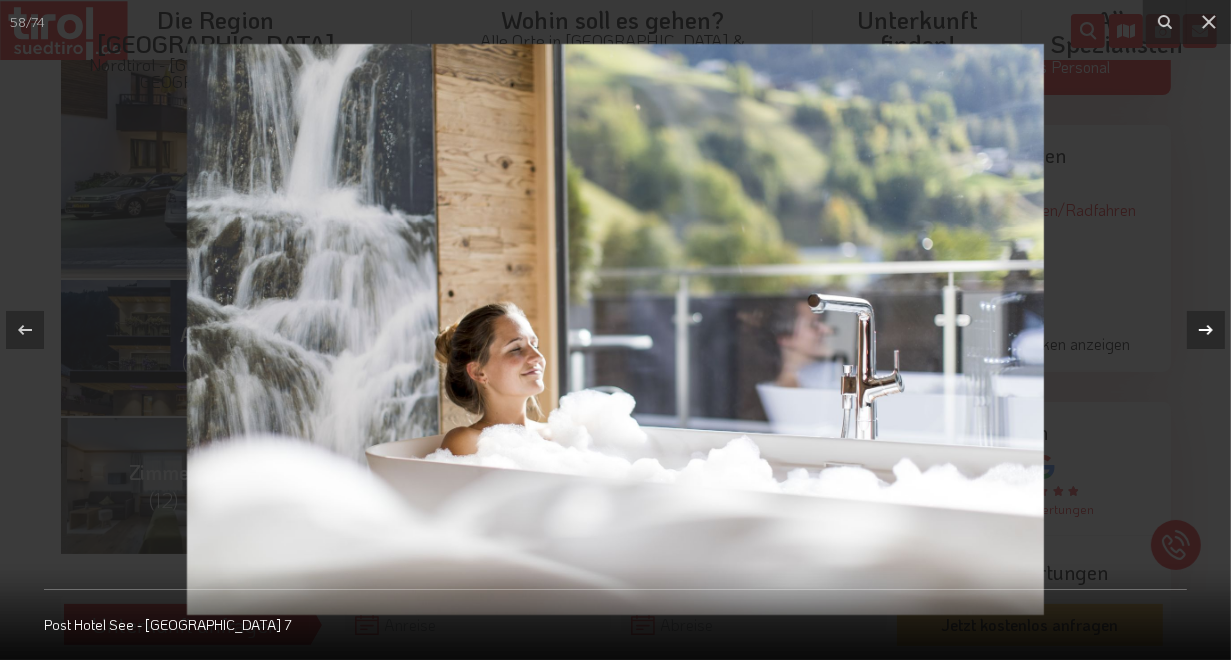 click 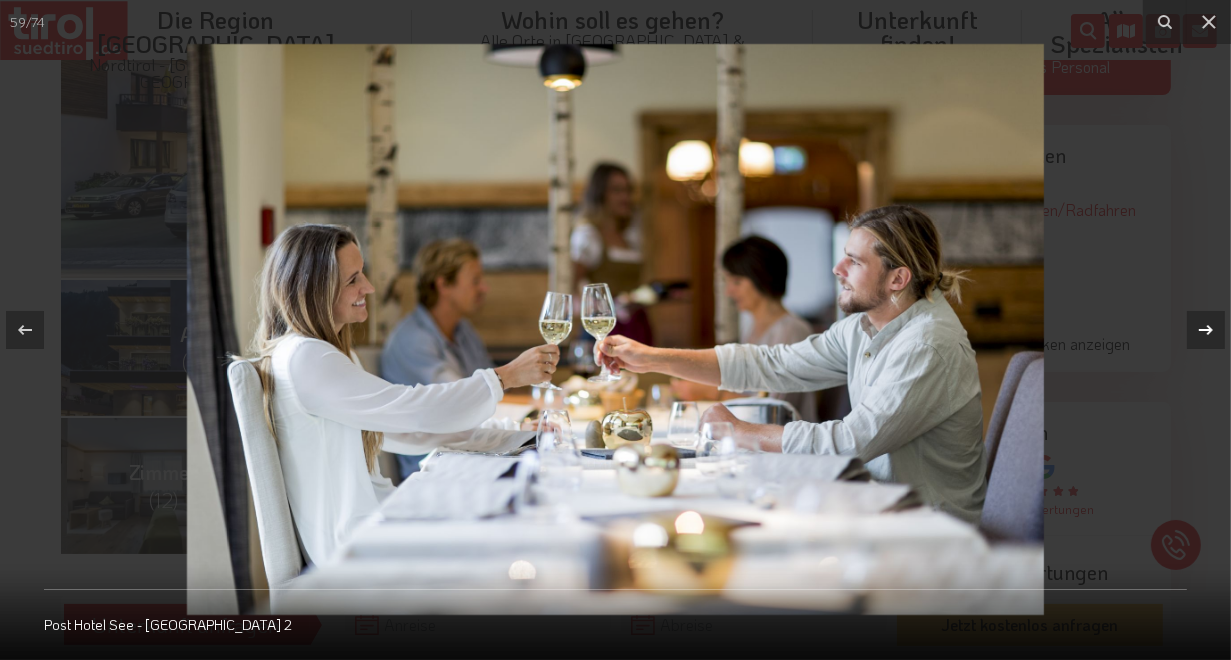 click 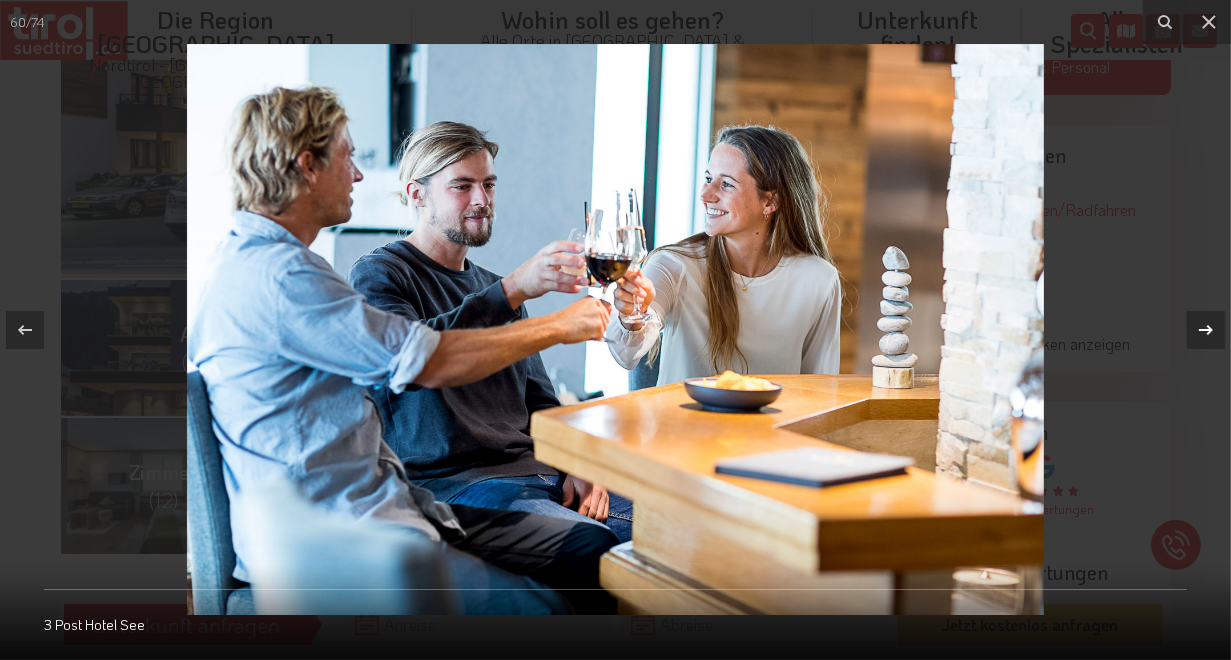 click 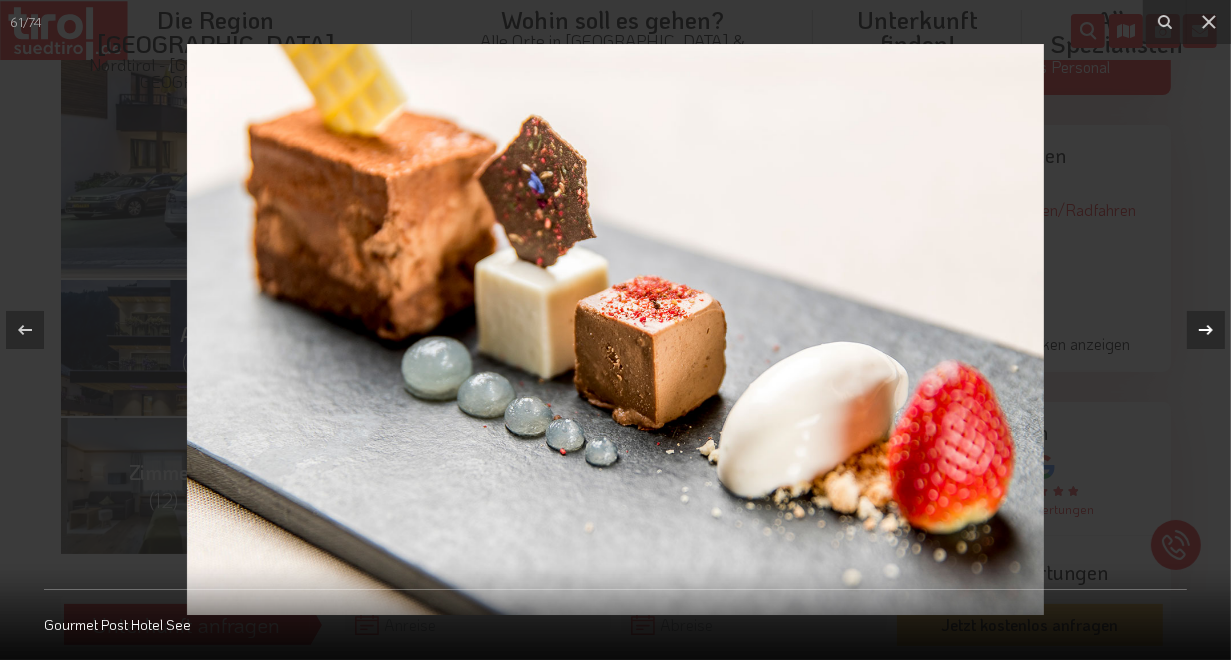 click 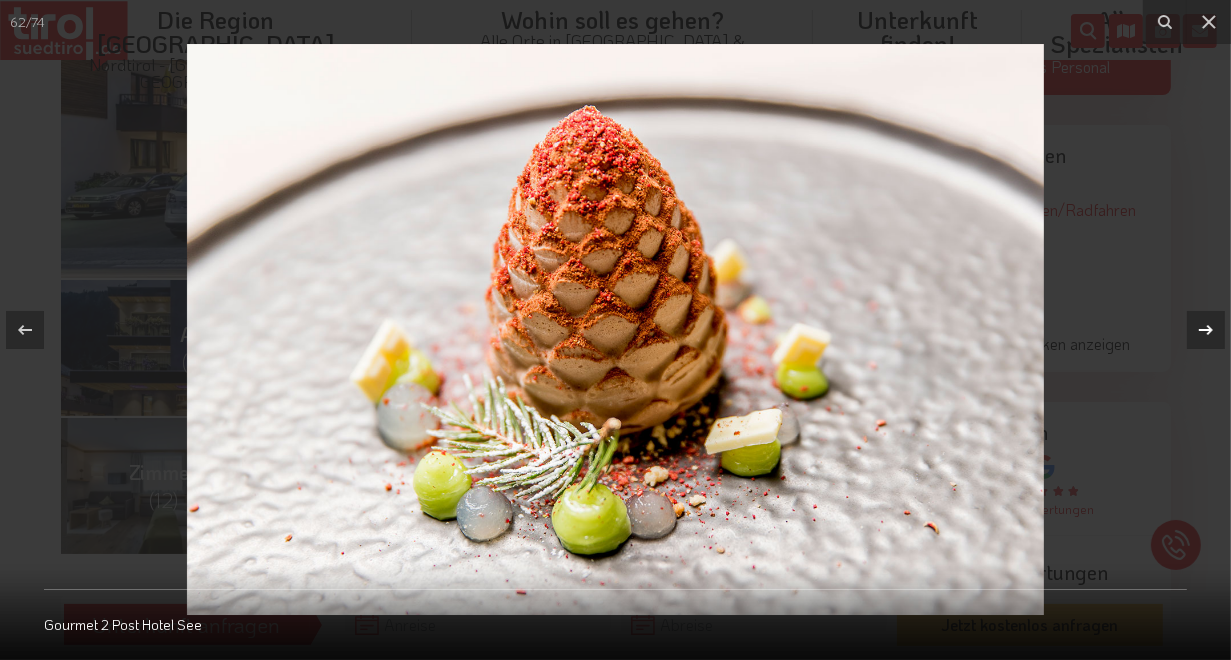 click 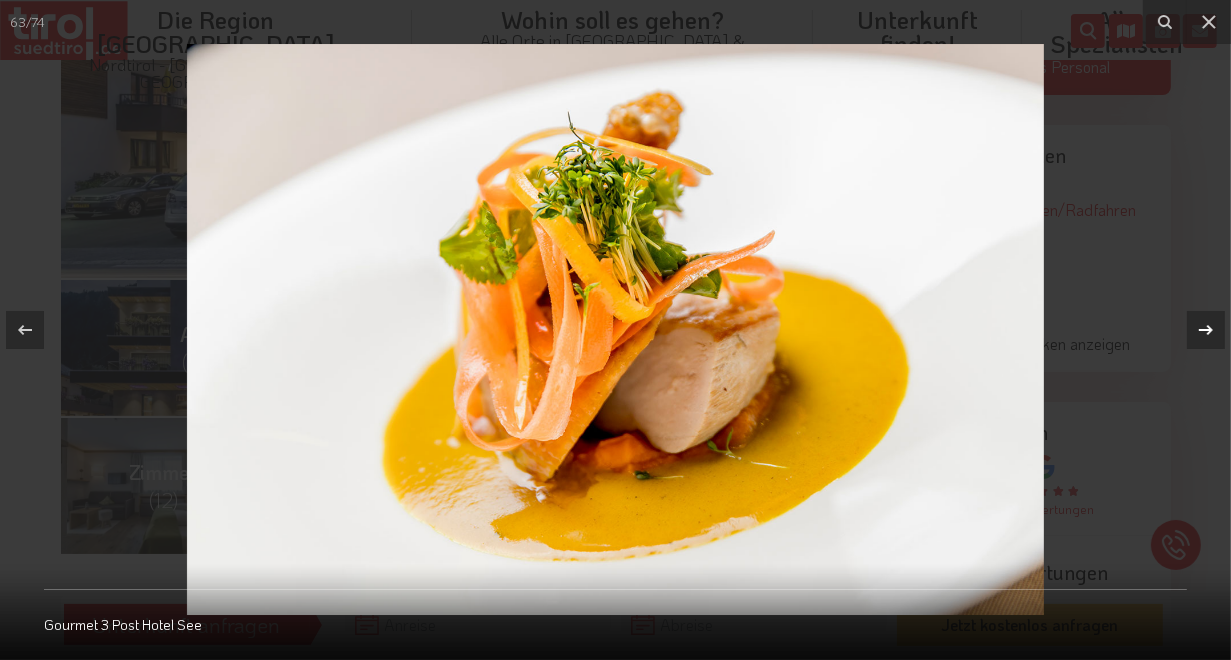 click 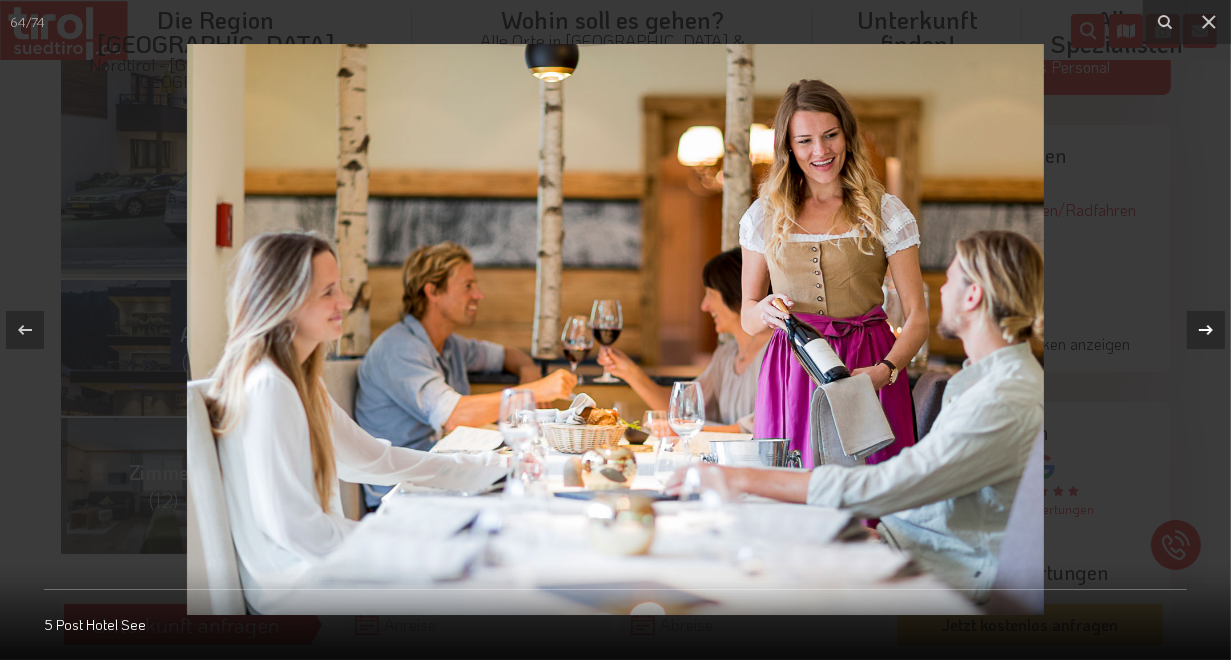 click 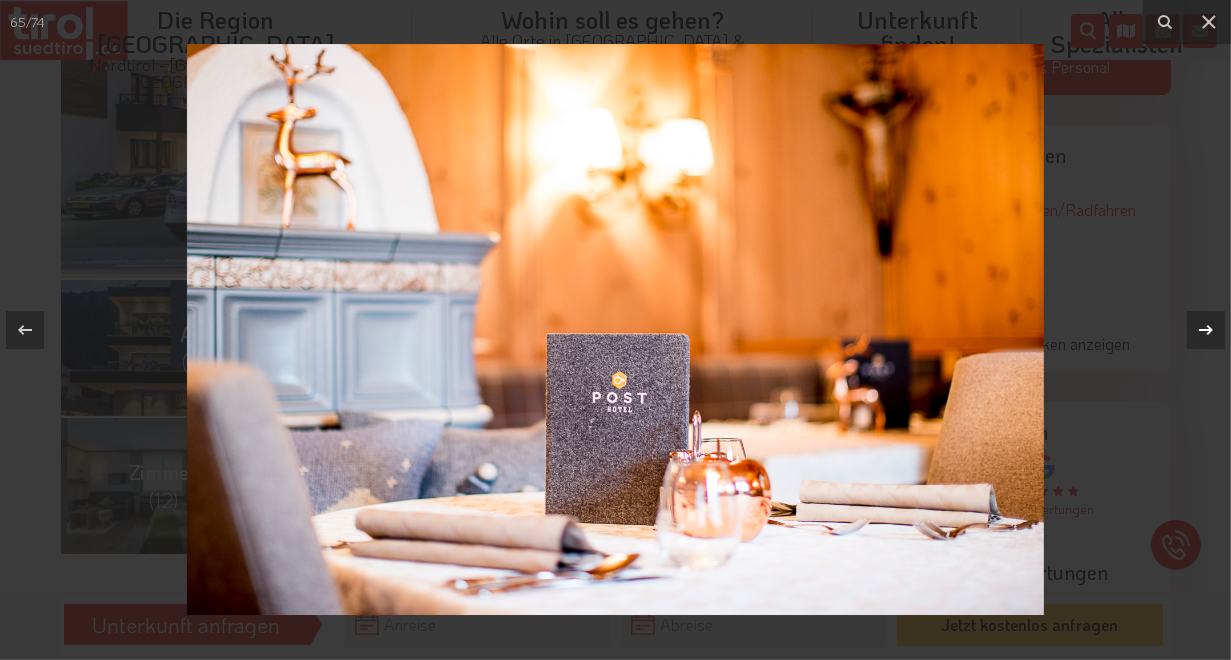 click 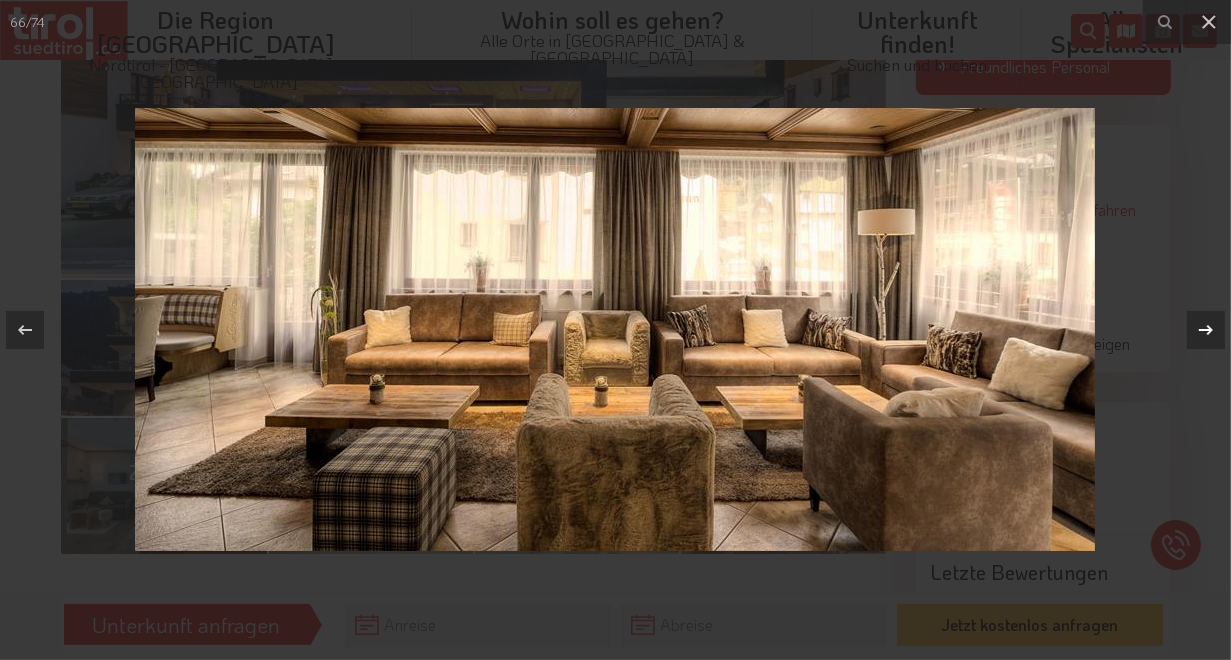 click 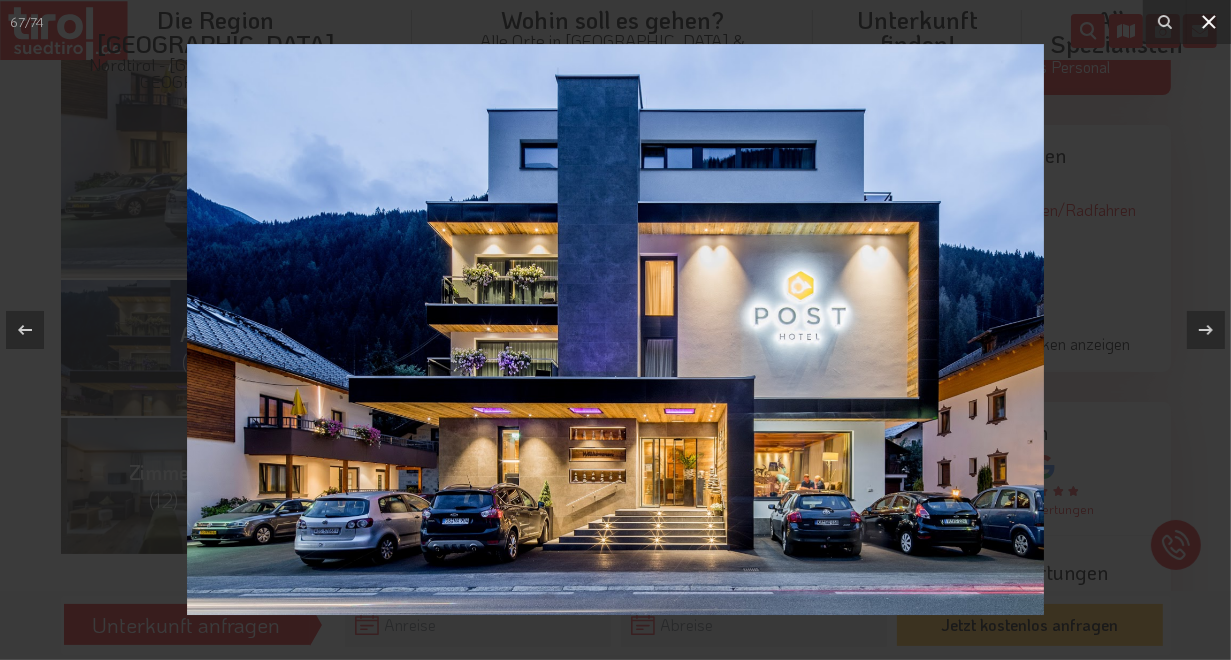 click 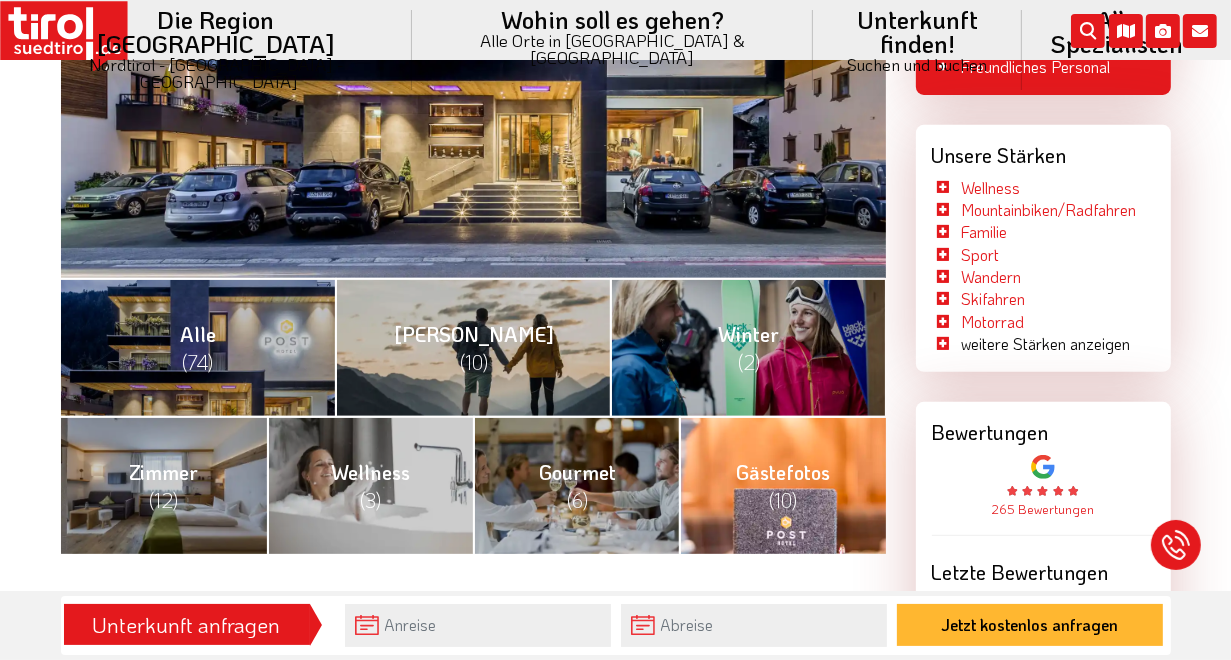 click on "Gästefotos   (10)" at bounding box center [783, 486] 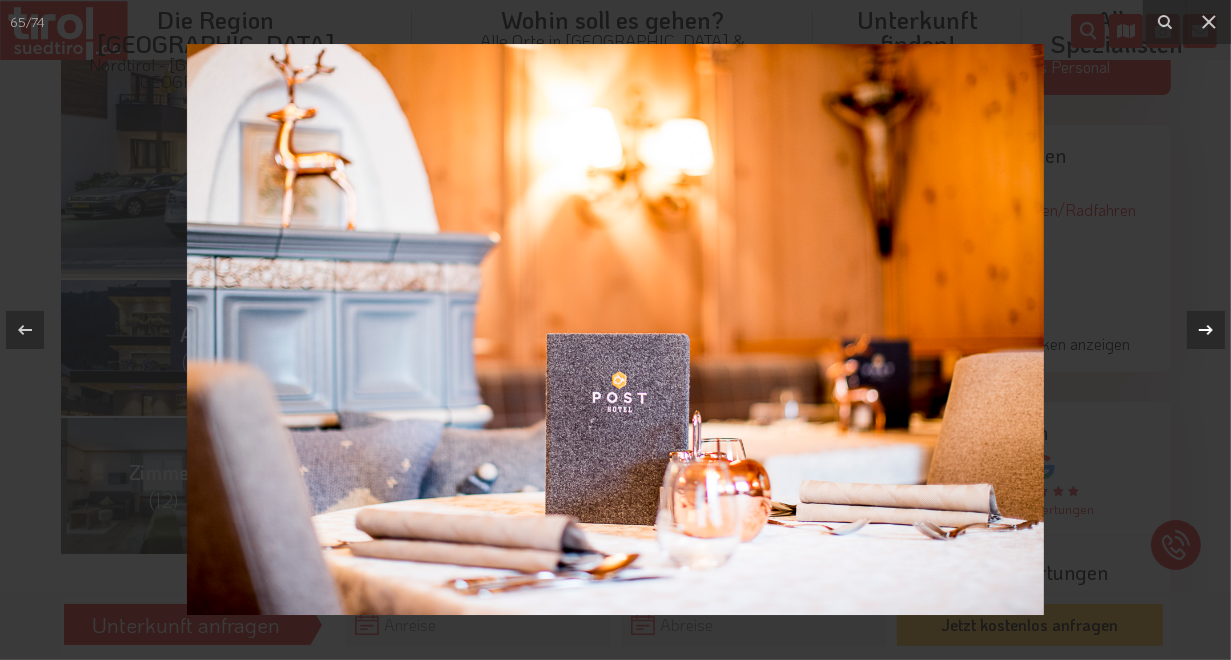 click 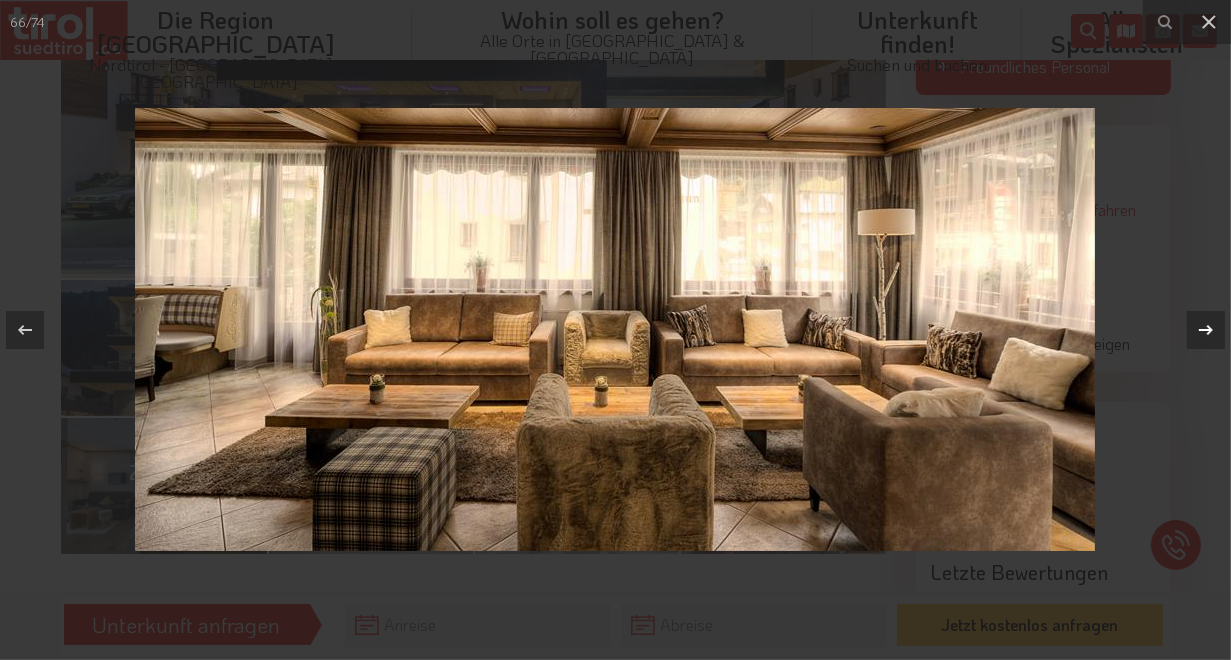 click 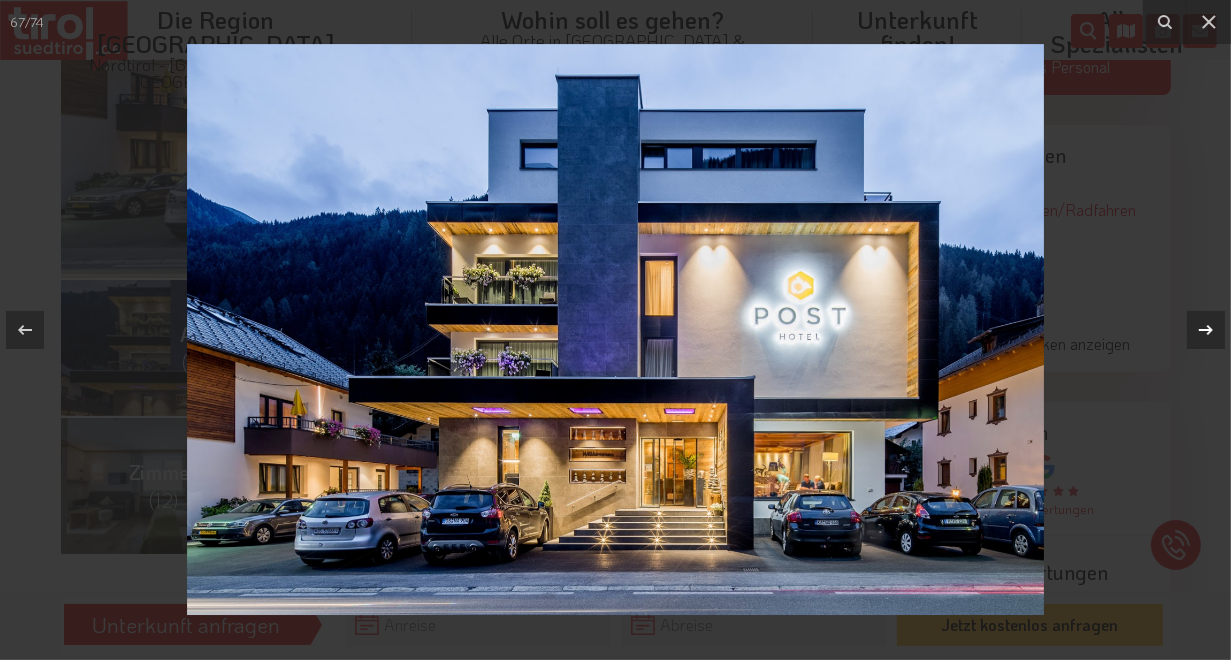 click 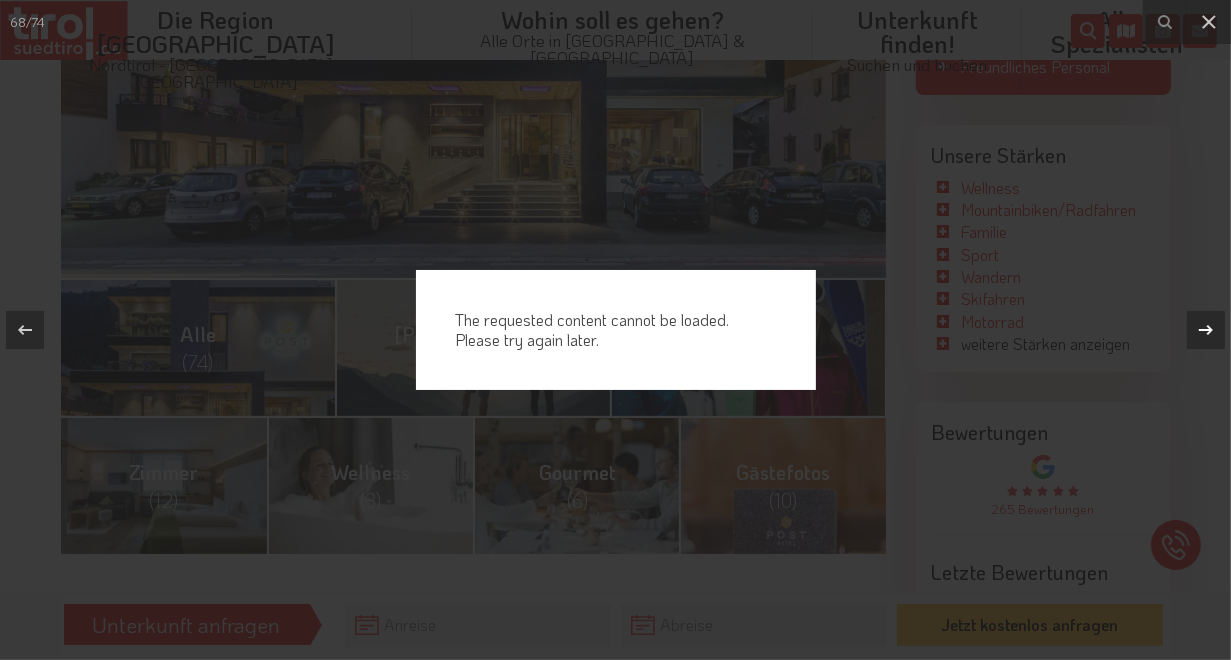 click 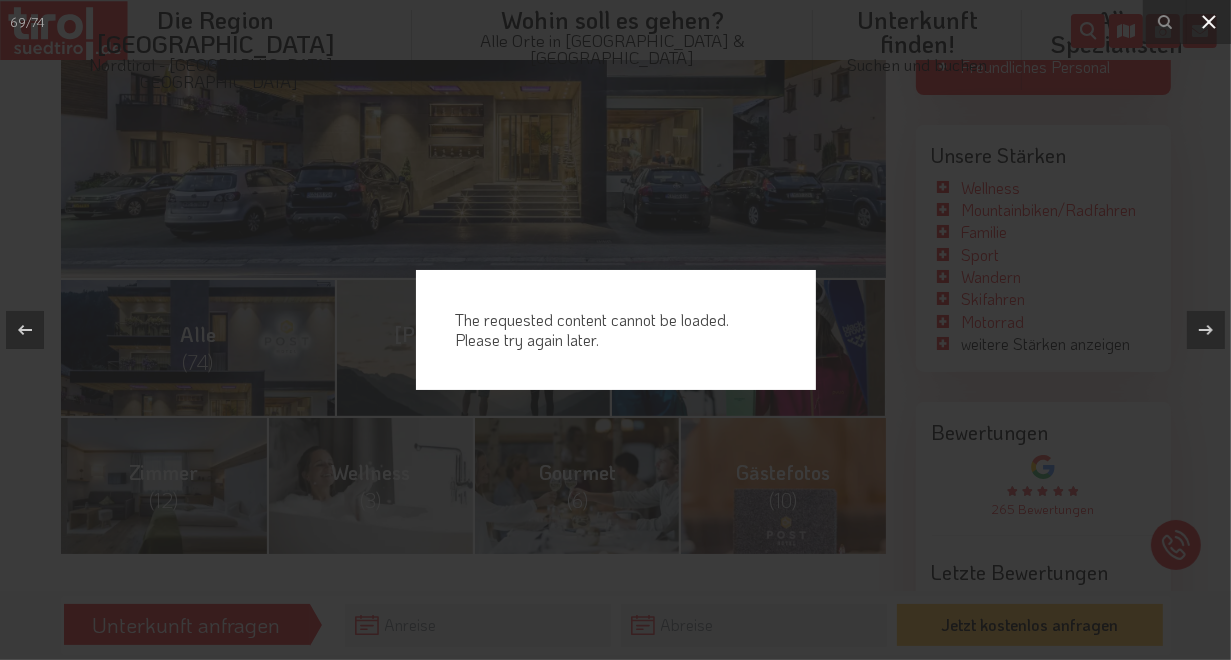click 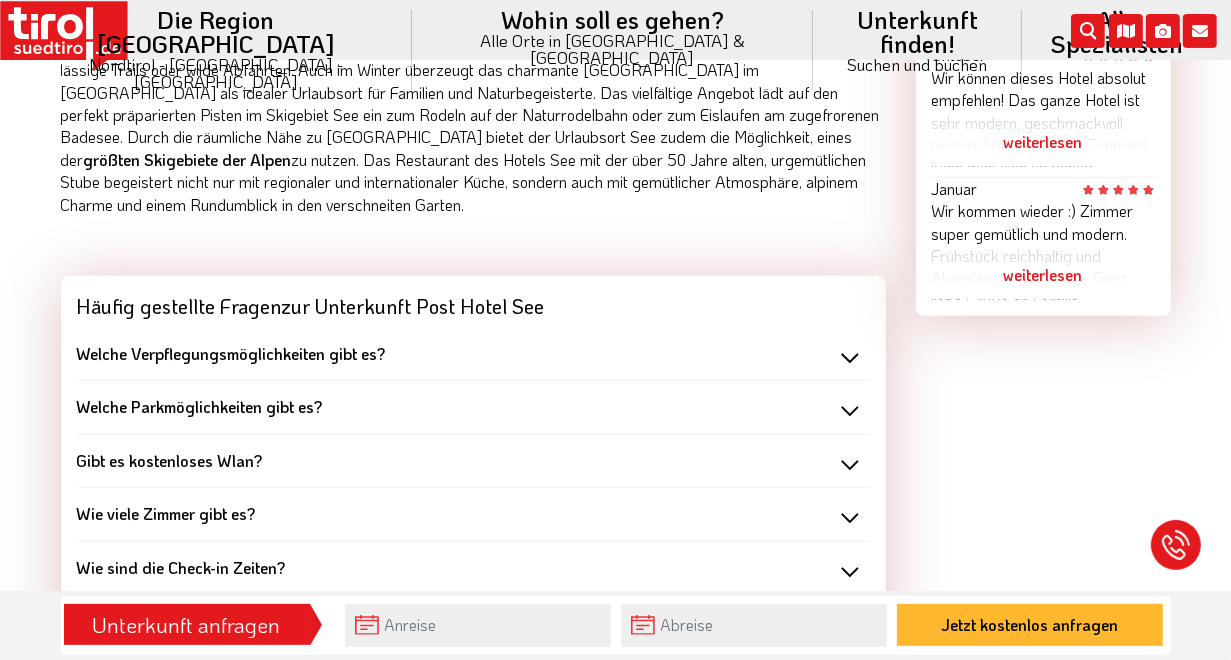 scroll, scrollTop: 1620, scrollLeft: 0, axis: vertical 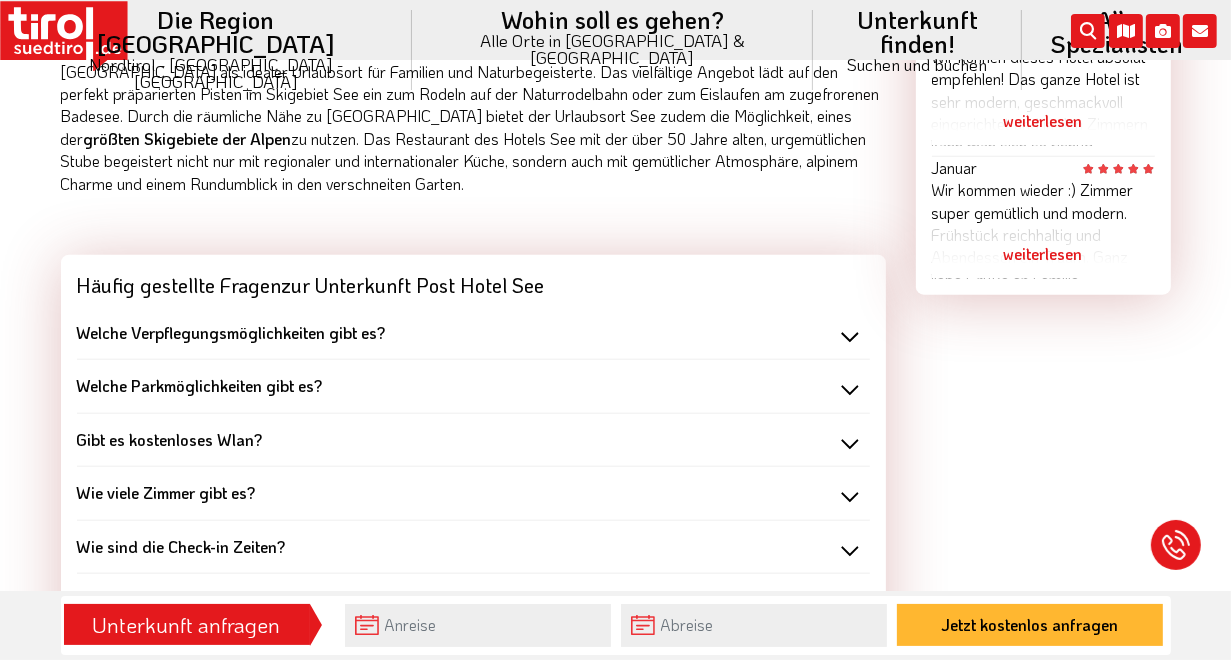 click on "Welche Verpflegungsmöglichkeiten gibt es?" at bounding box center (473, 333) 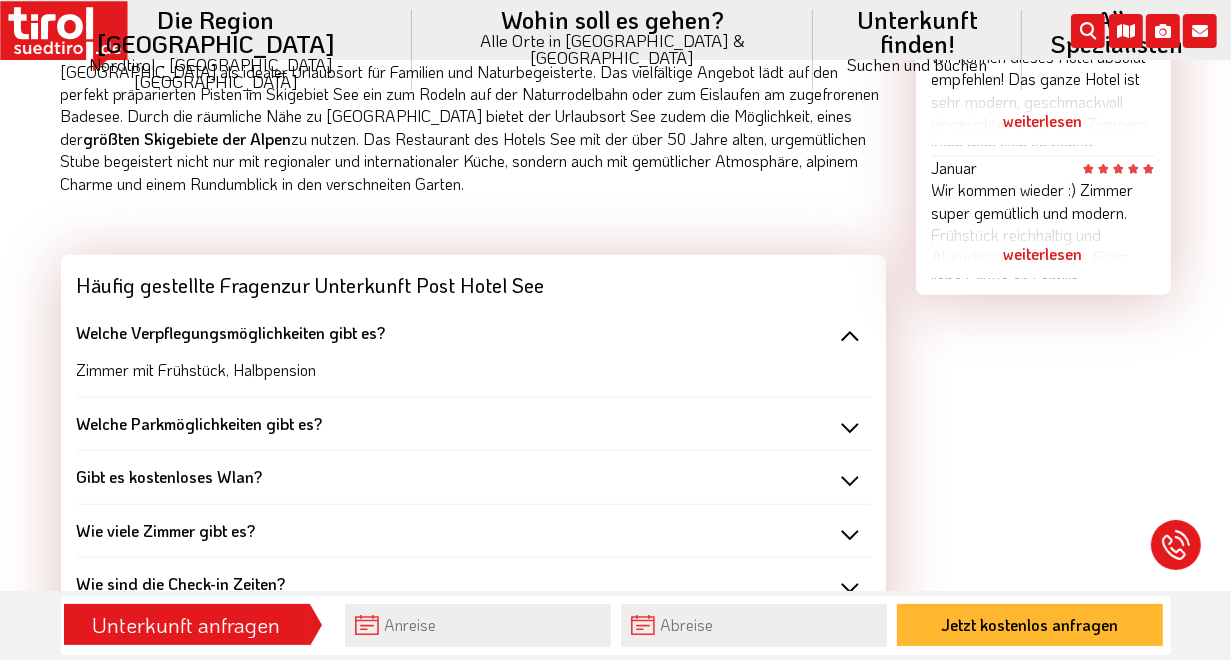 click on "Welche Verpflegungsmöglichkeiten gibt es?" at bounding box center (473, 333) 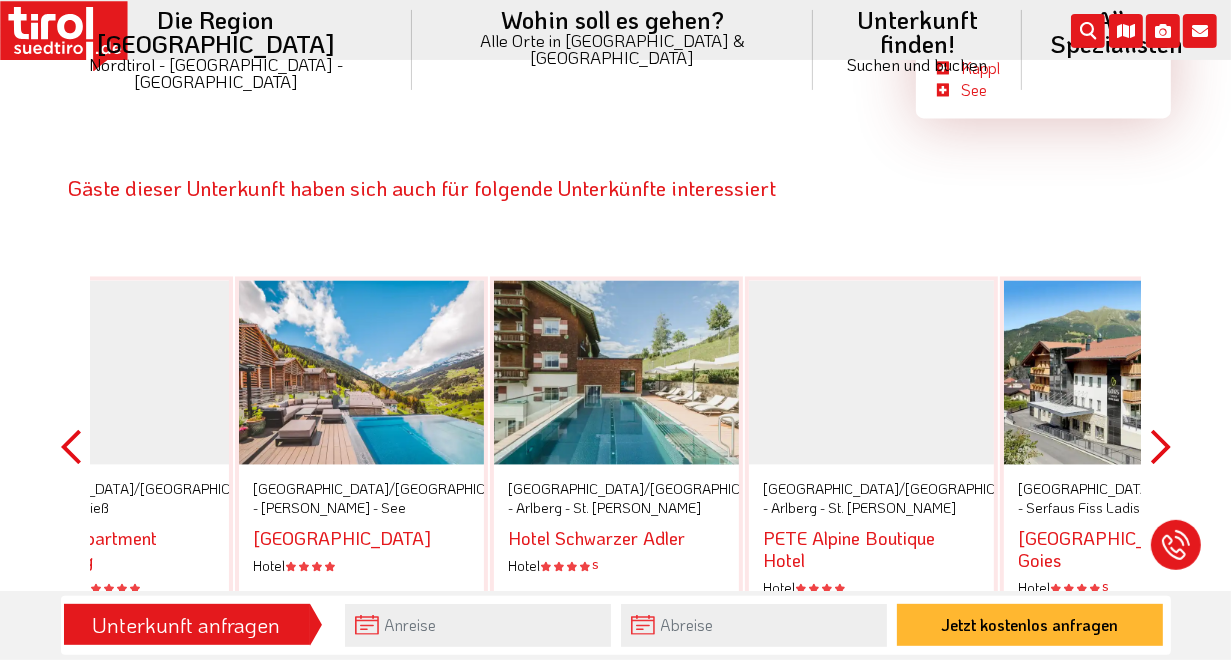 scroll, scrollTop: 3240, scrollLeft: 0, axis: vertical 